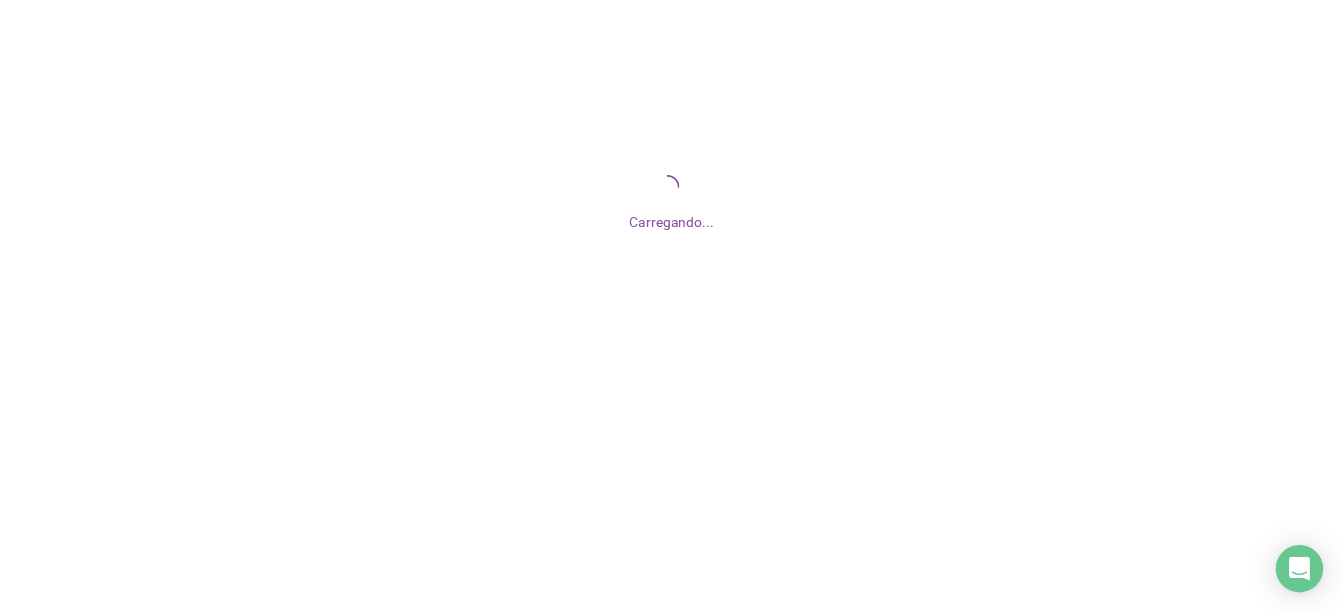 scroll, scrollTop: 0, scrollLeft: 0, axis: both 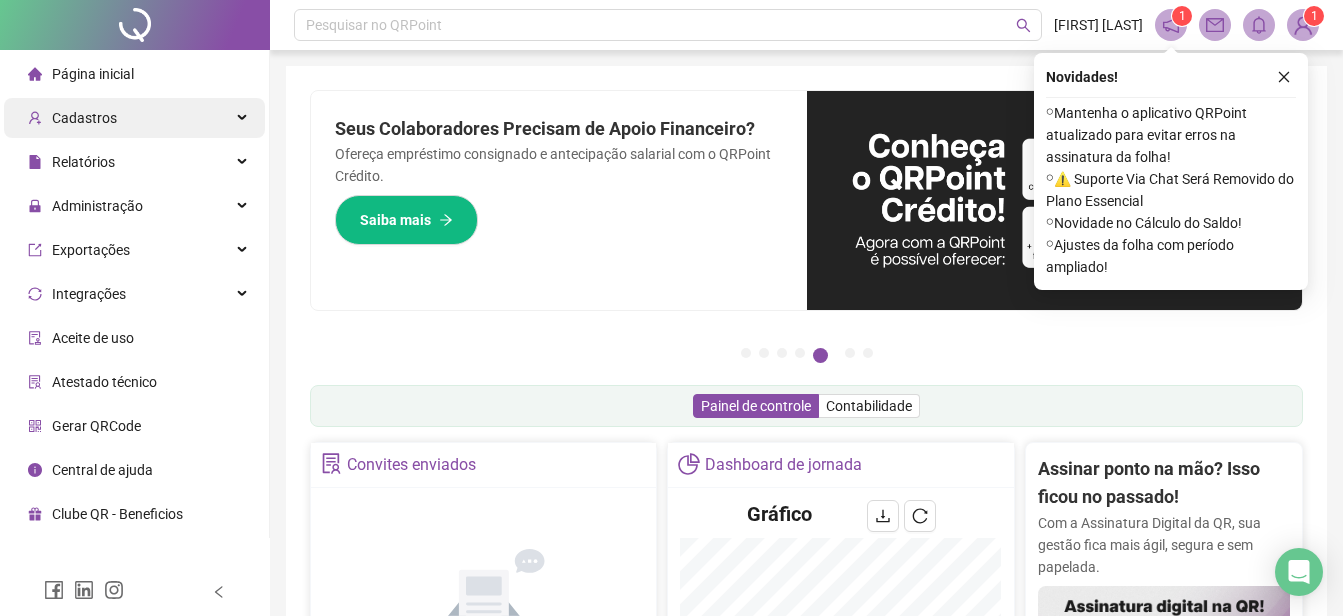 click on "Cadastros" at bounding box center [134, 118] 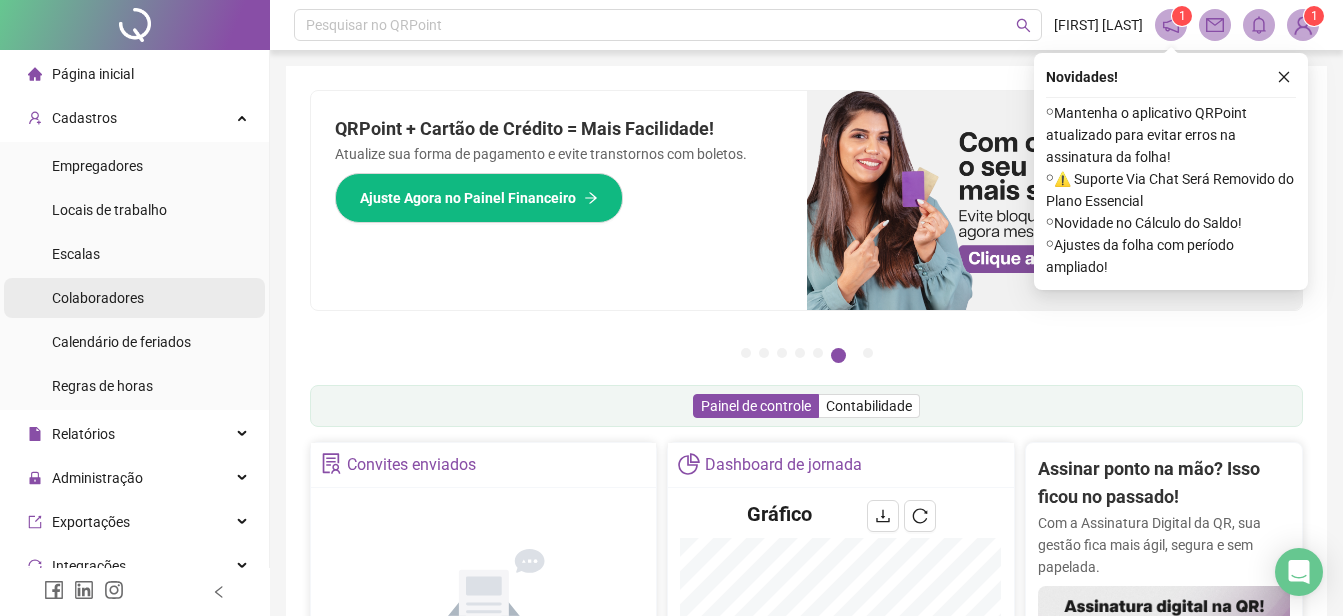 click on "Colaboradores" at bounding box center [98, 298] 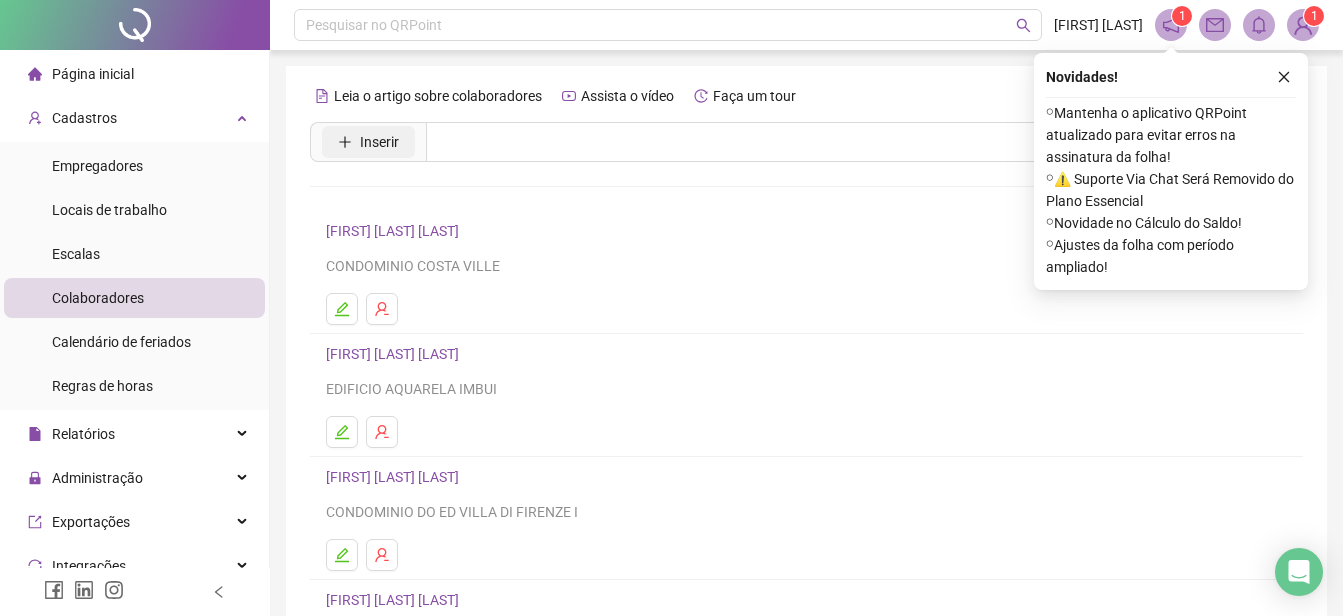click on "Inserir" at bounding box center (379, 142) 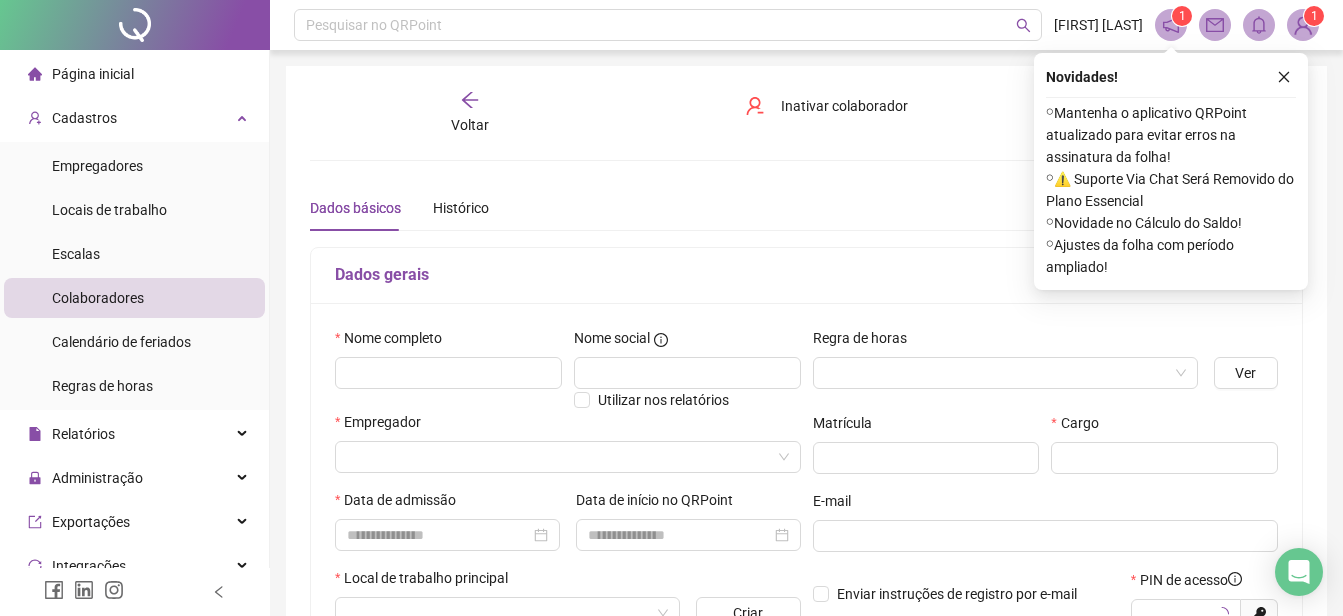 type on "*****" 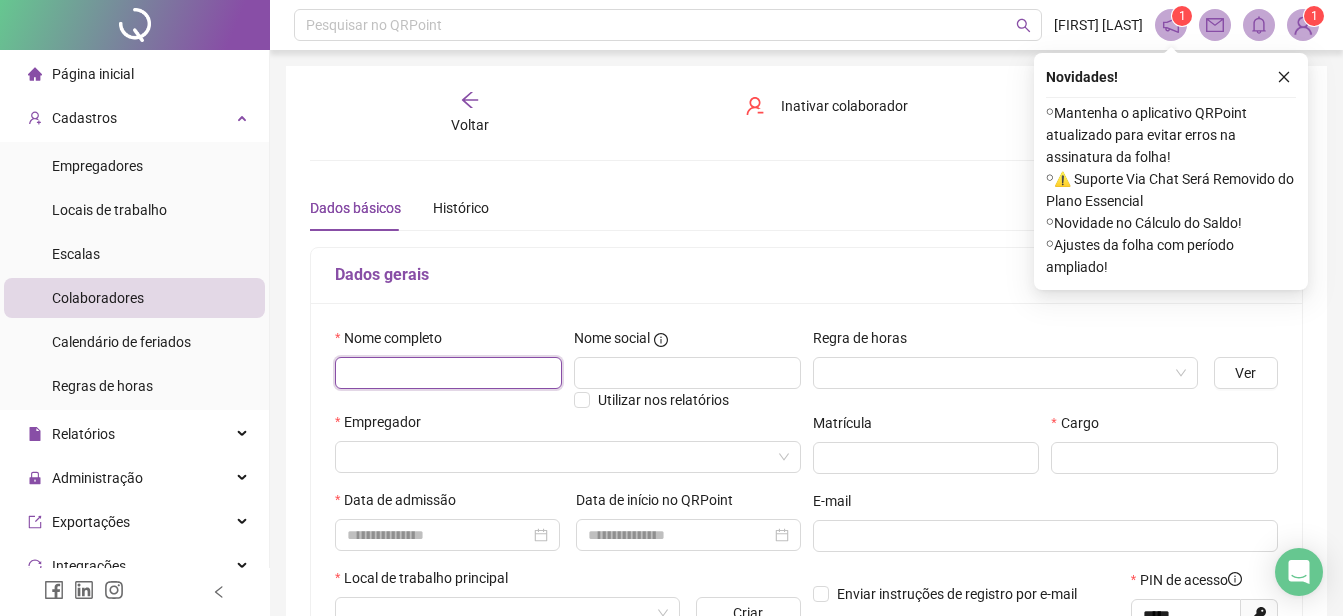 paste on "**********" 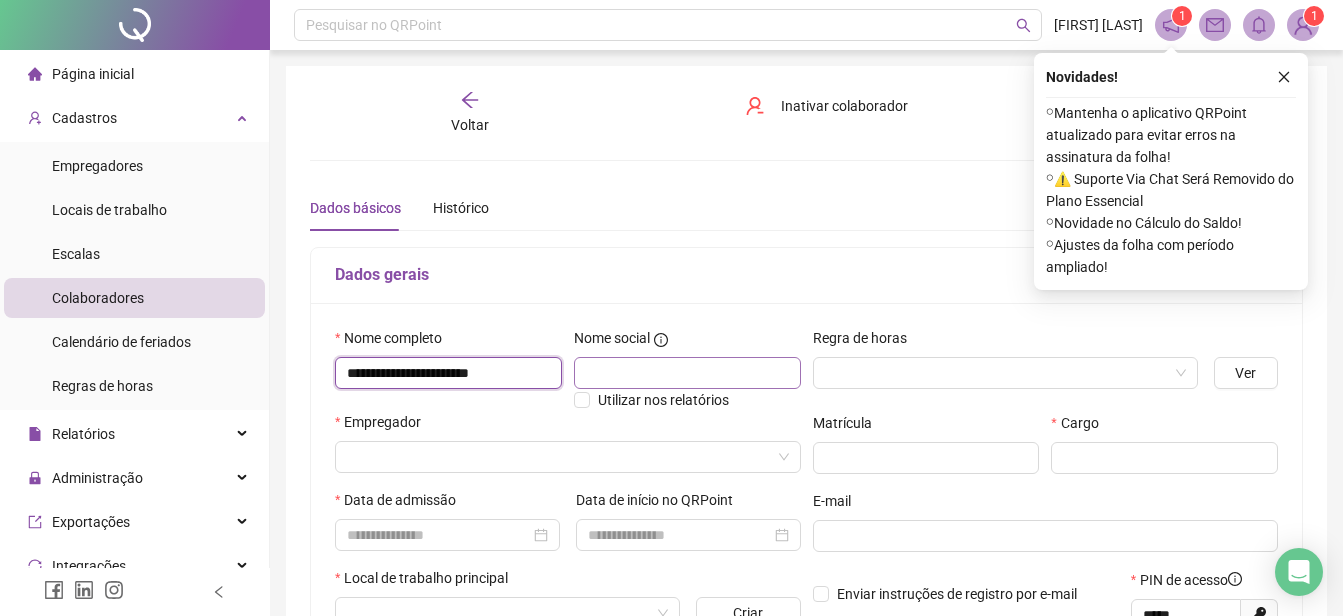 type on "**********" 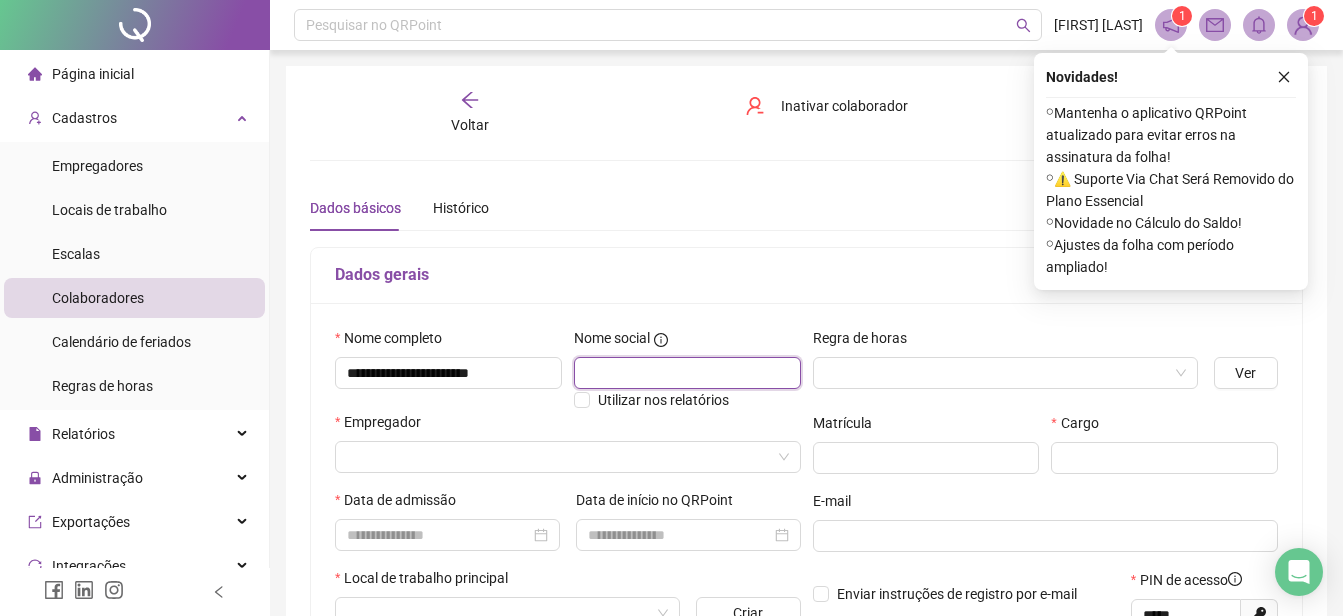 paste on "**********" 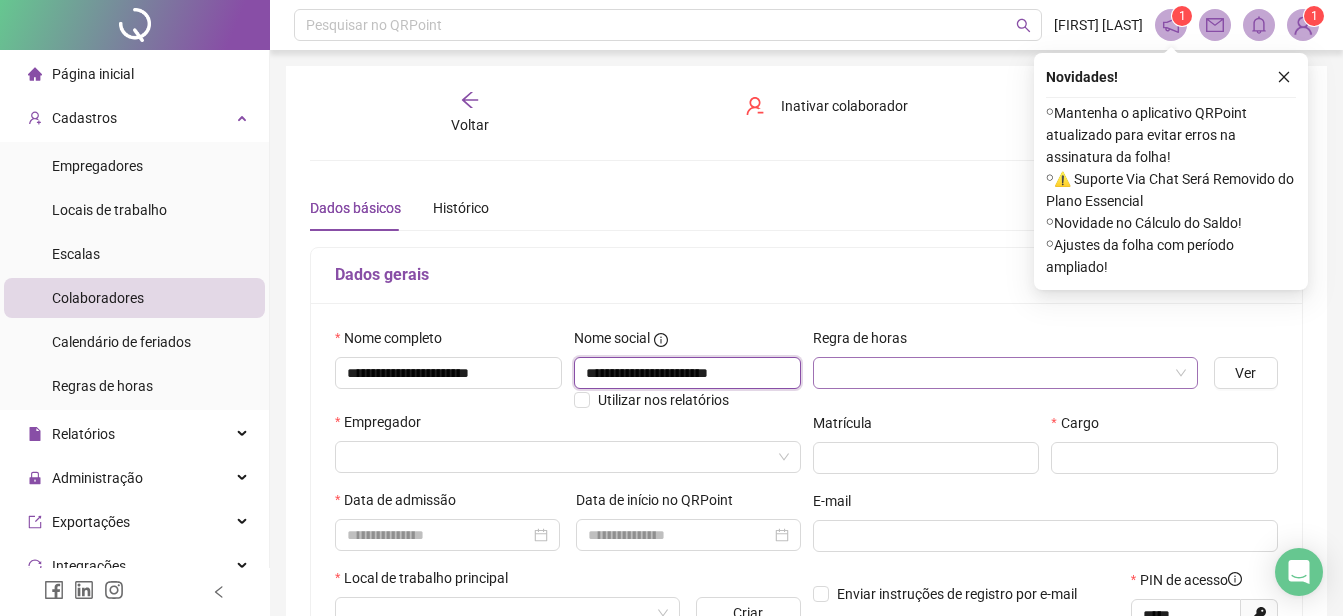 type on "**********" 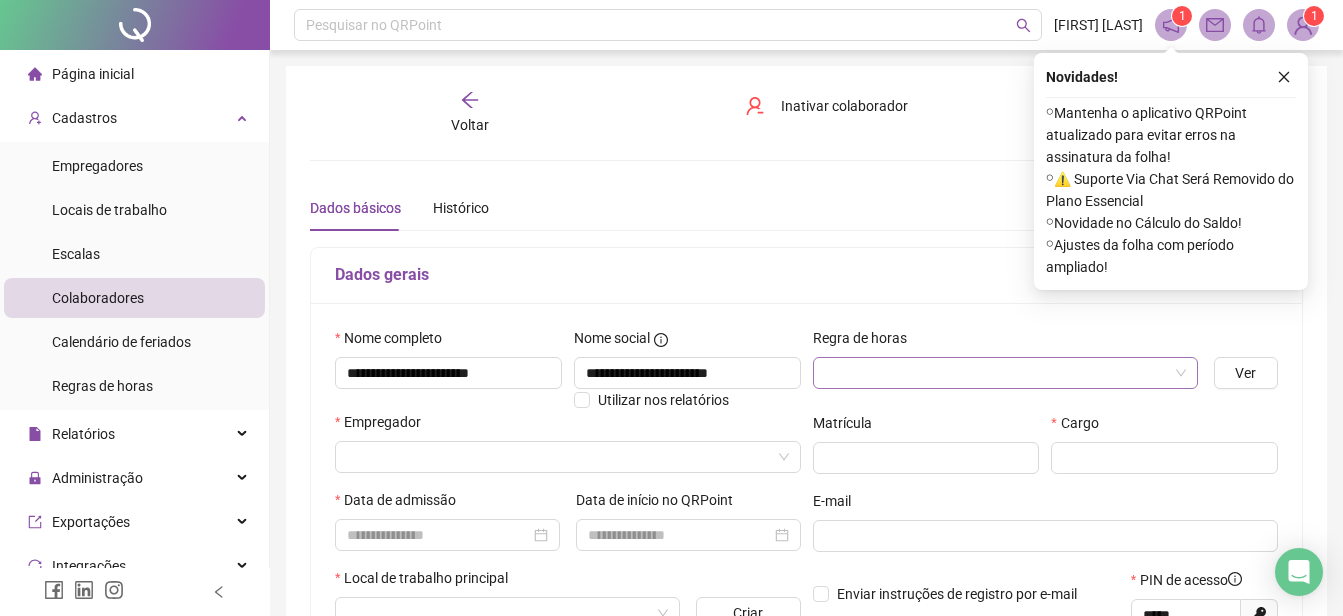 click at bounding box center (996, 373) 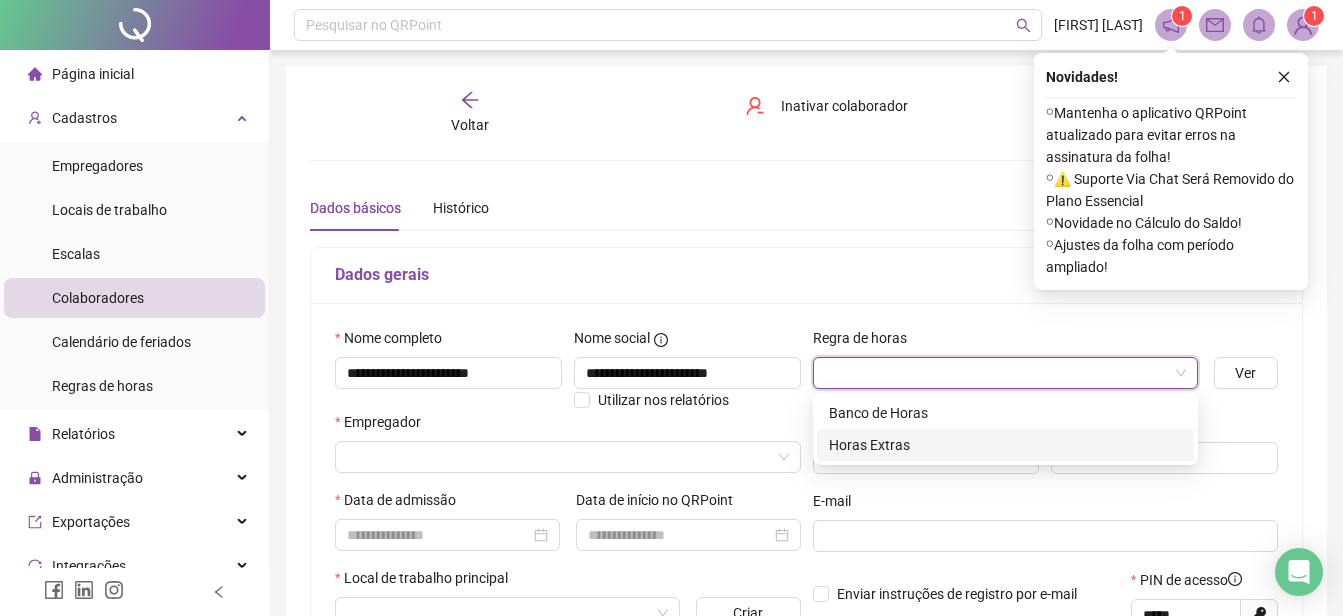 click on "Horas Extras" at bounding box center [1005, 445] 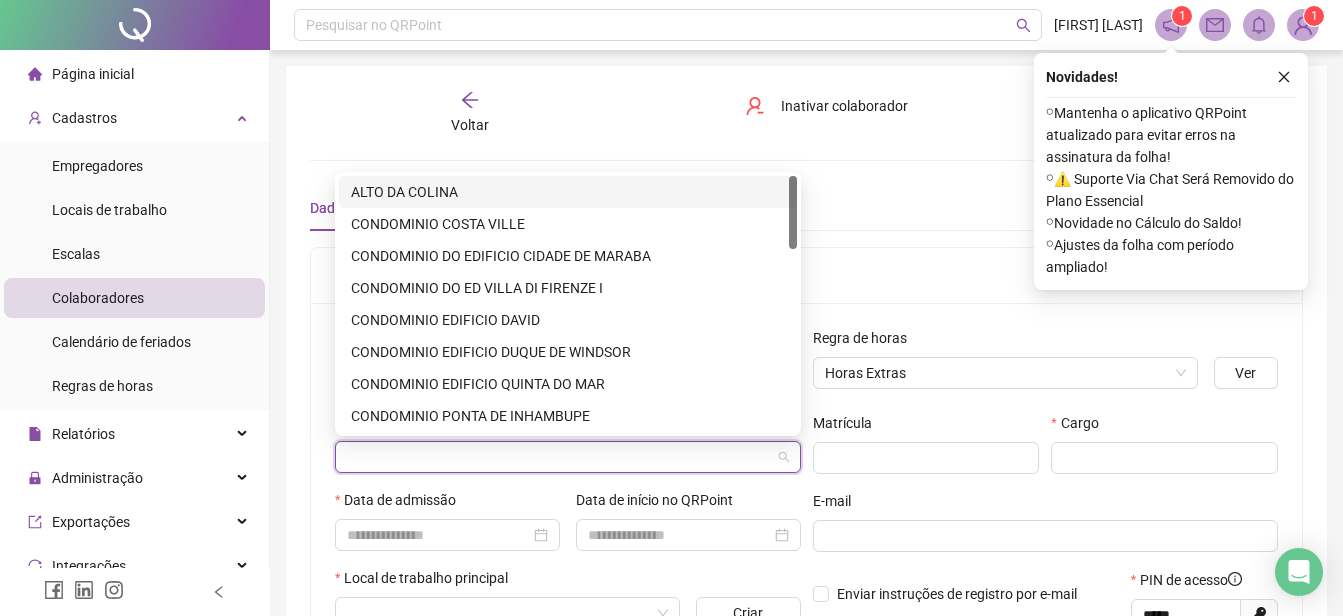 click at bounding box center [559, 457] 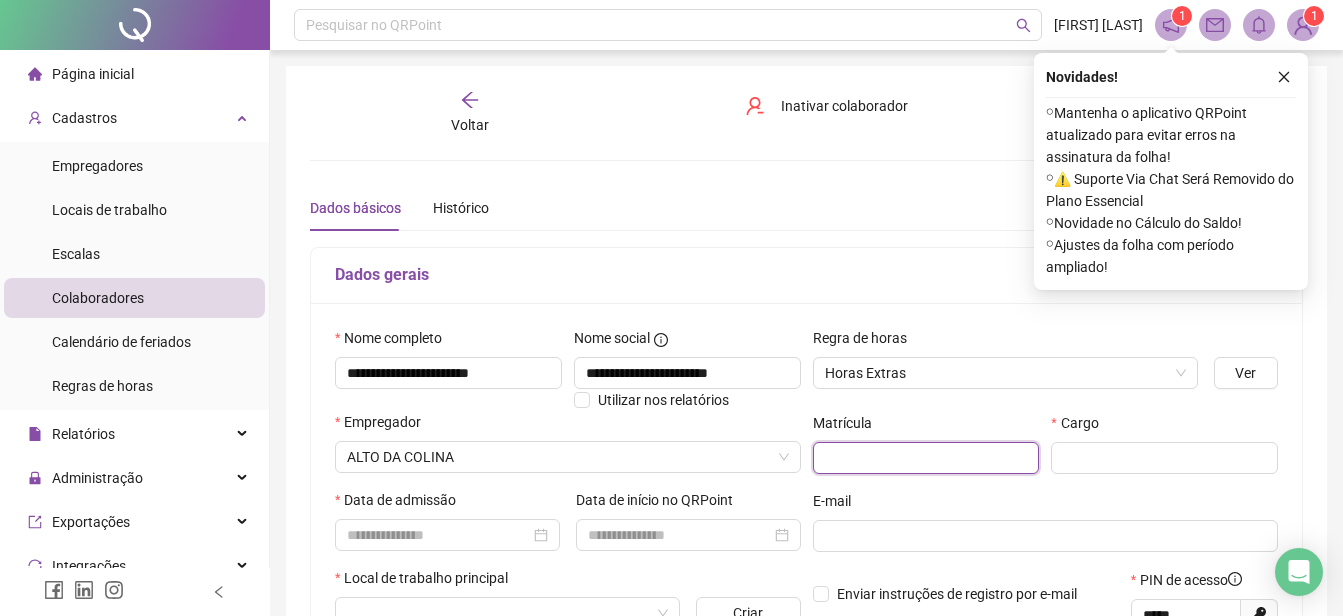 click at bounding box center [926, 458] 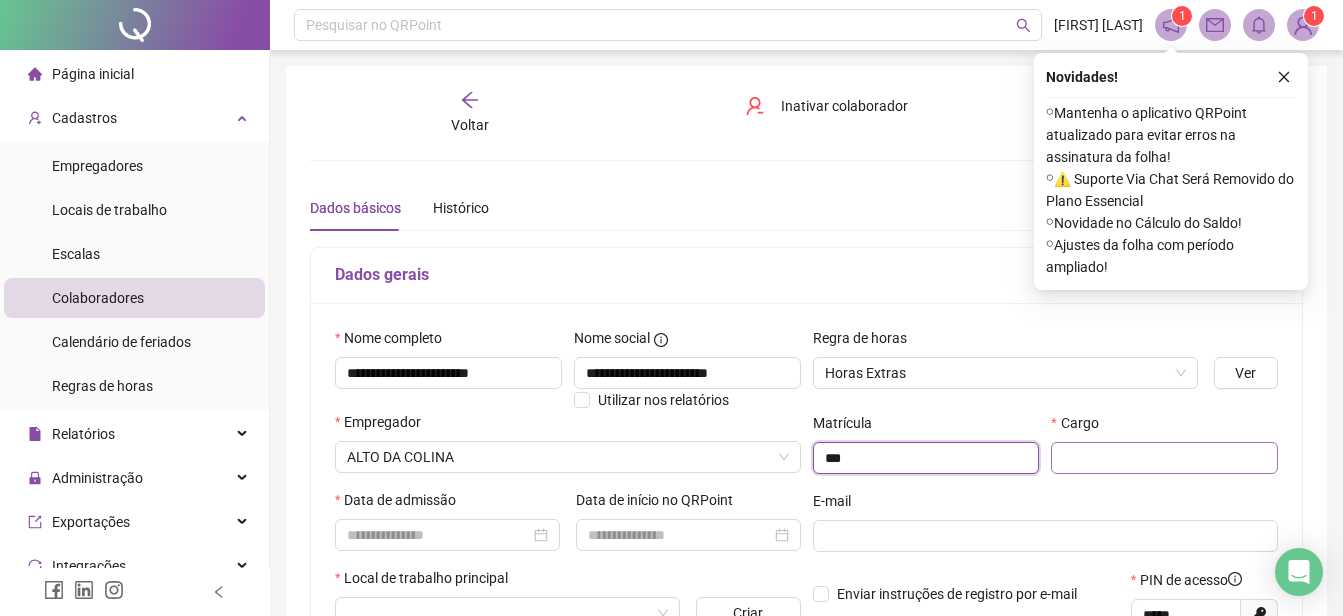 type on "***" 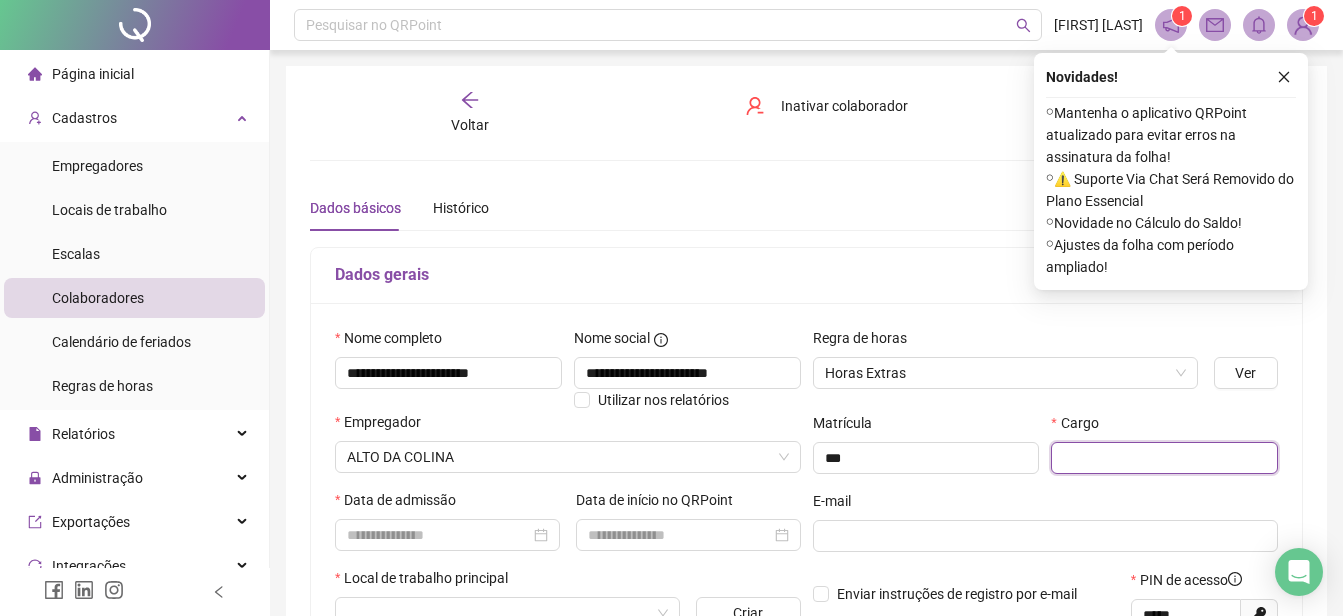 click at bounding box center (1164, 458) 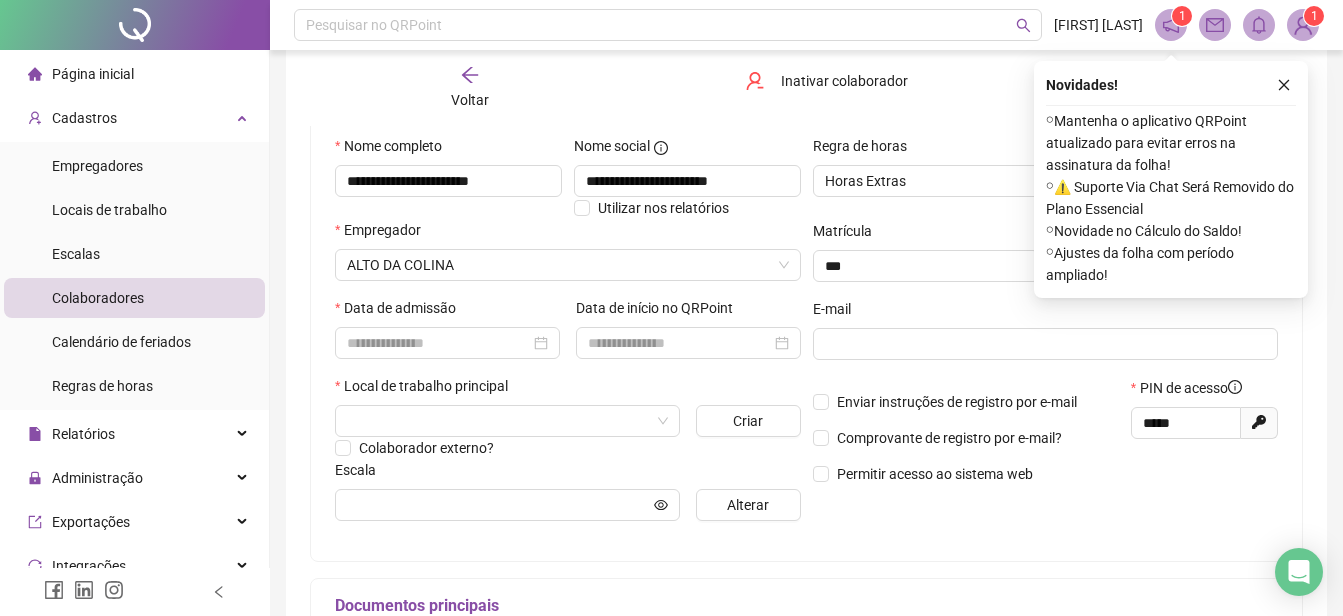 scroll, scrollTop: 200, scrollLeft: 0, axis: vertical 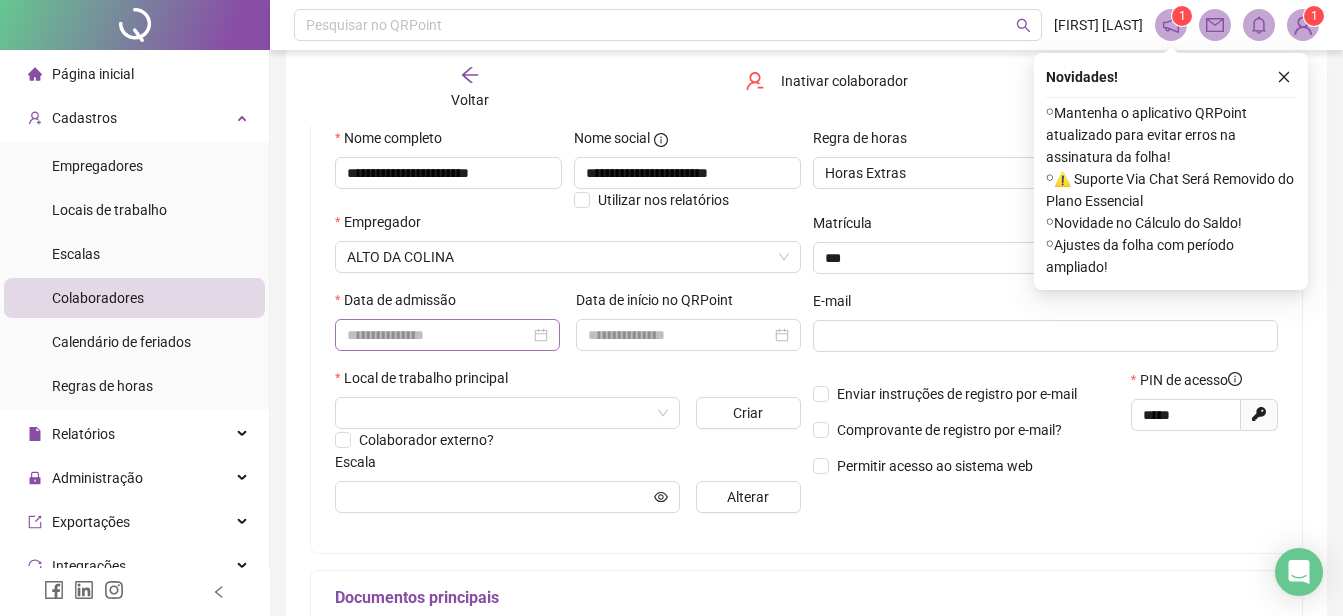 type on "**********" 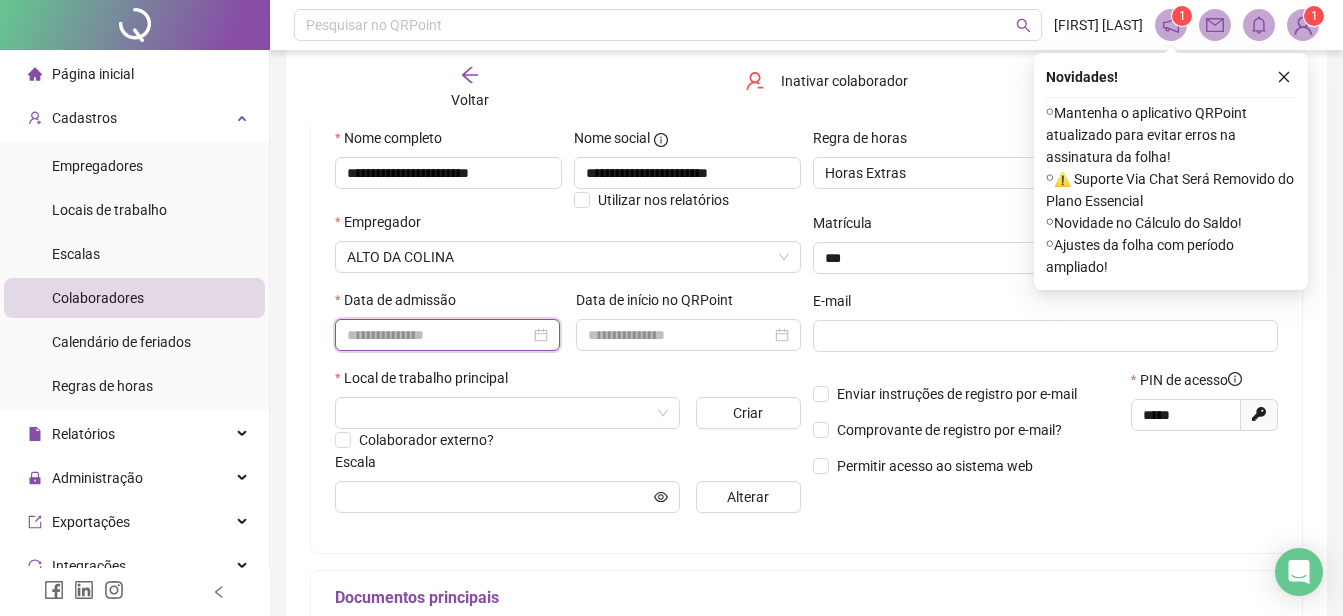 click at bounding box center [438, 335] 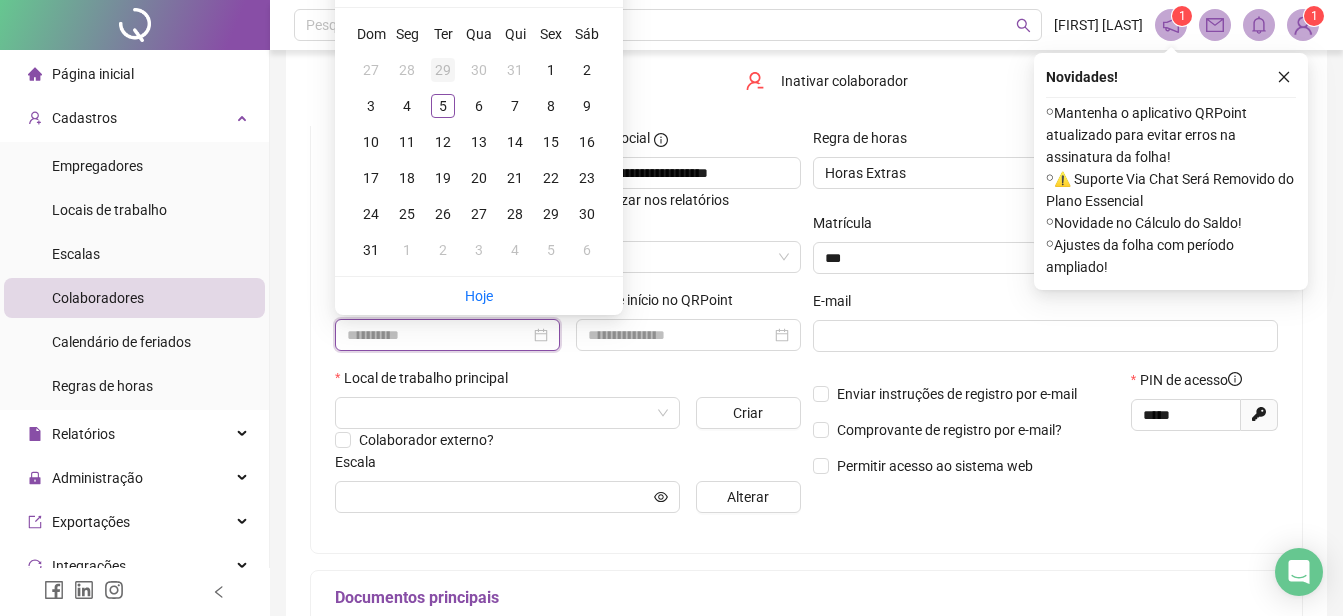 type on "**********" 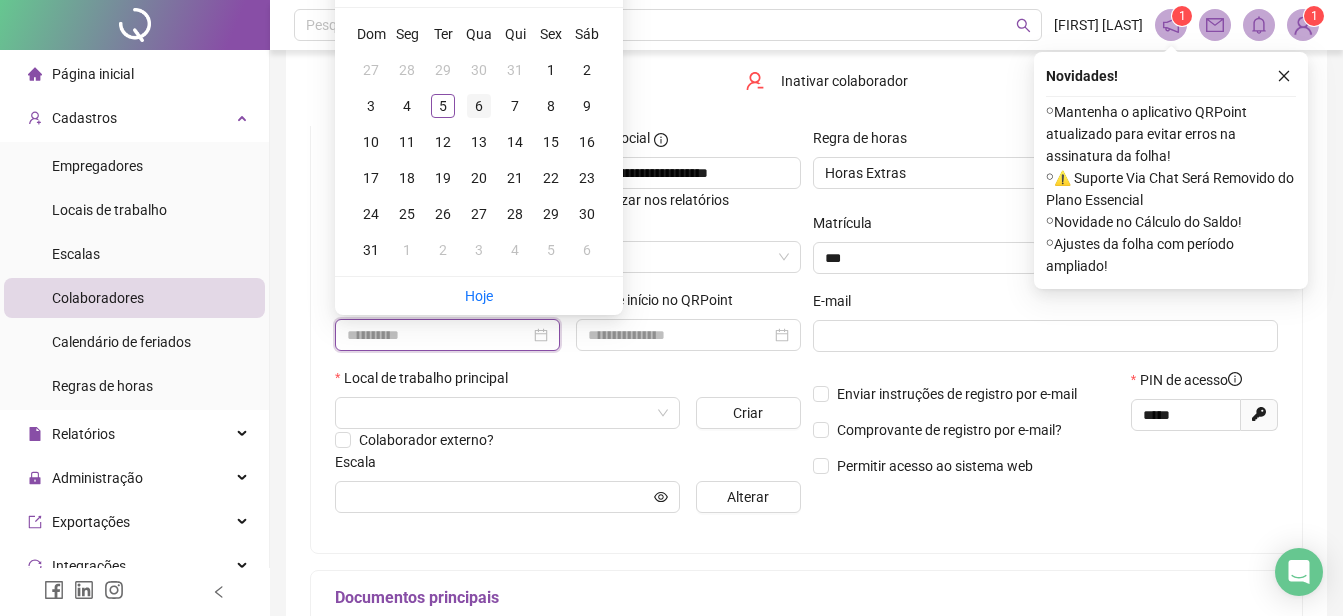 type on "**********" 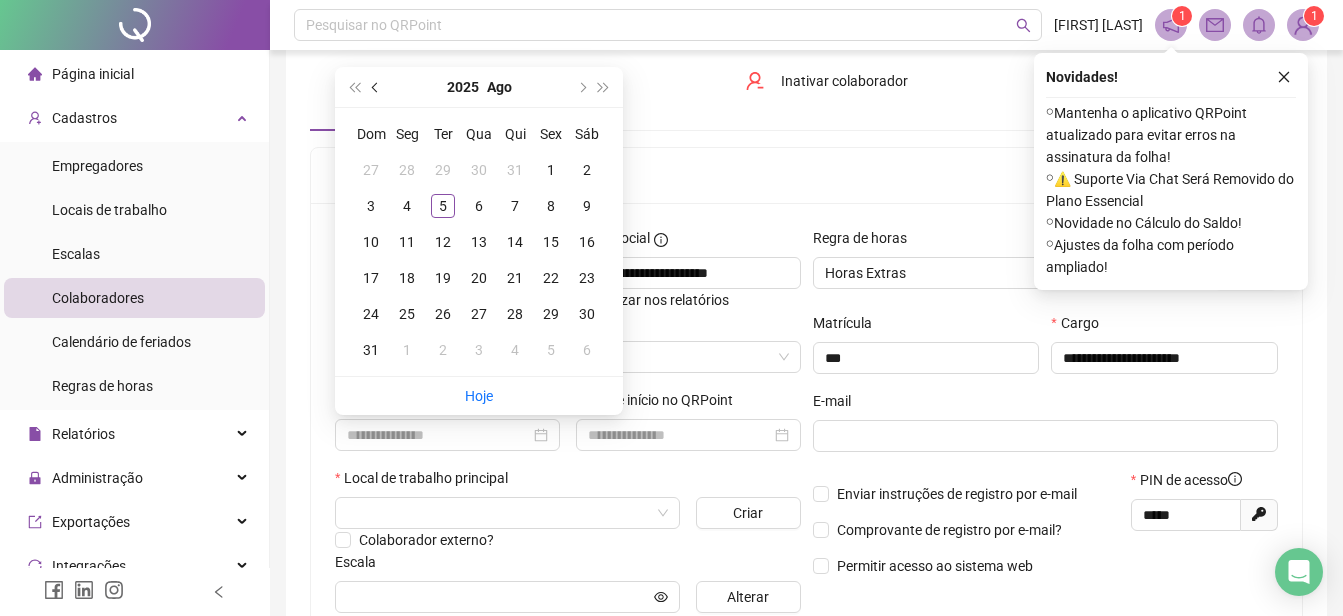 click at bounding box center (377, 87) 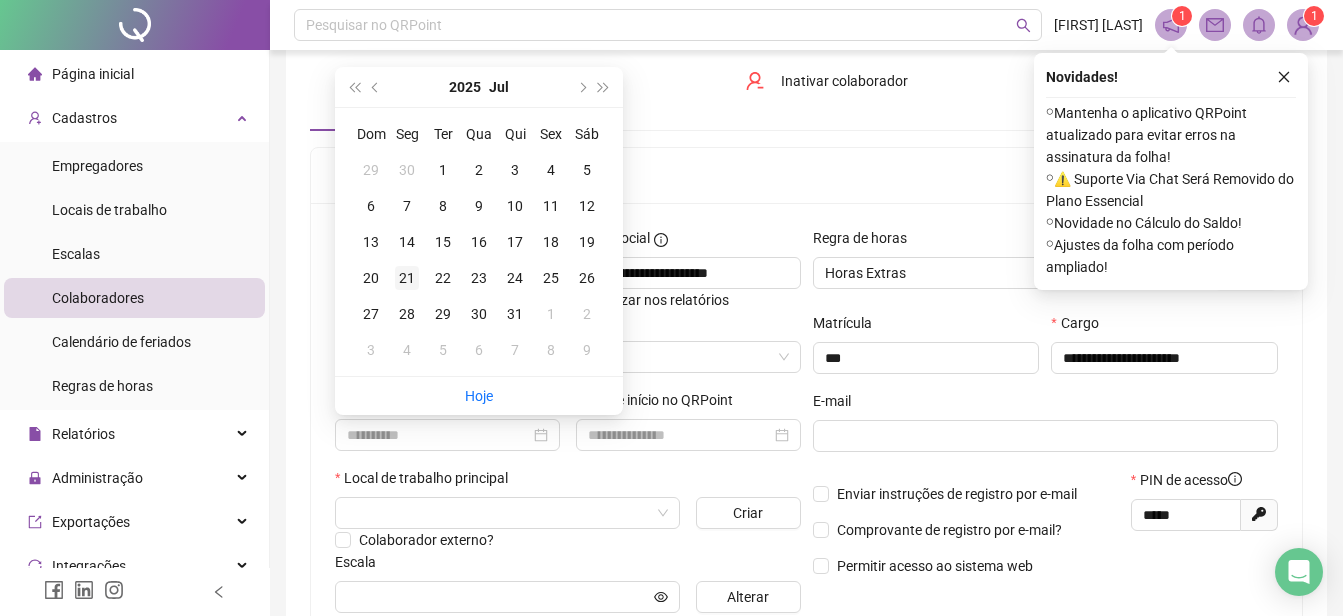 type on "**********" 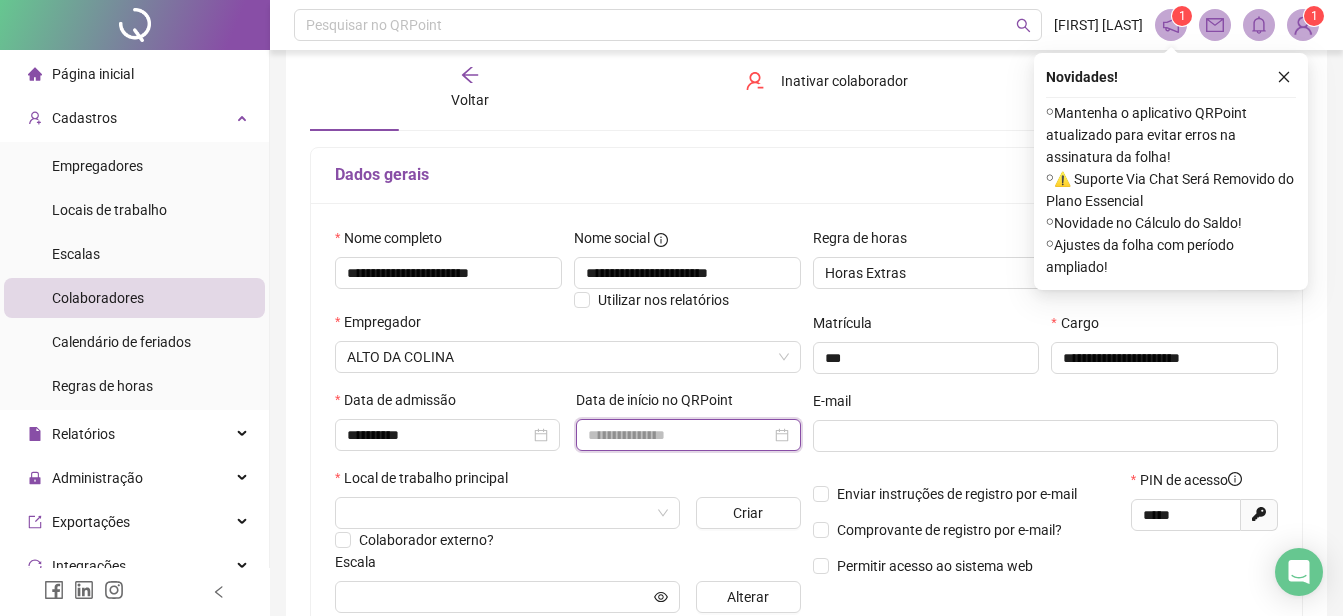 click at bounding box center (679, 435) 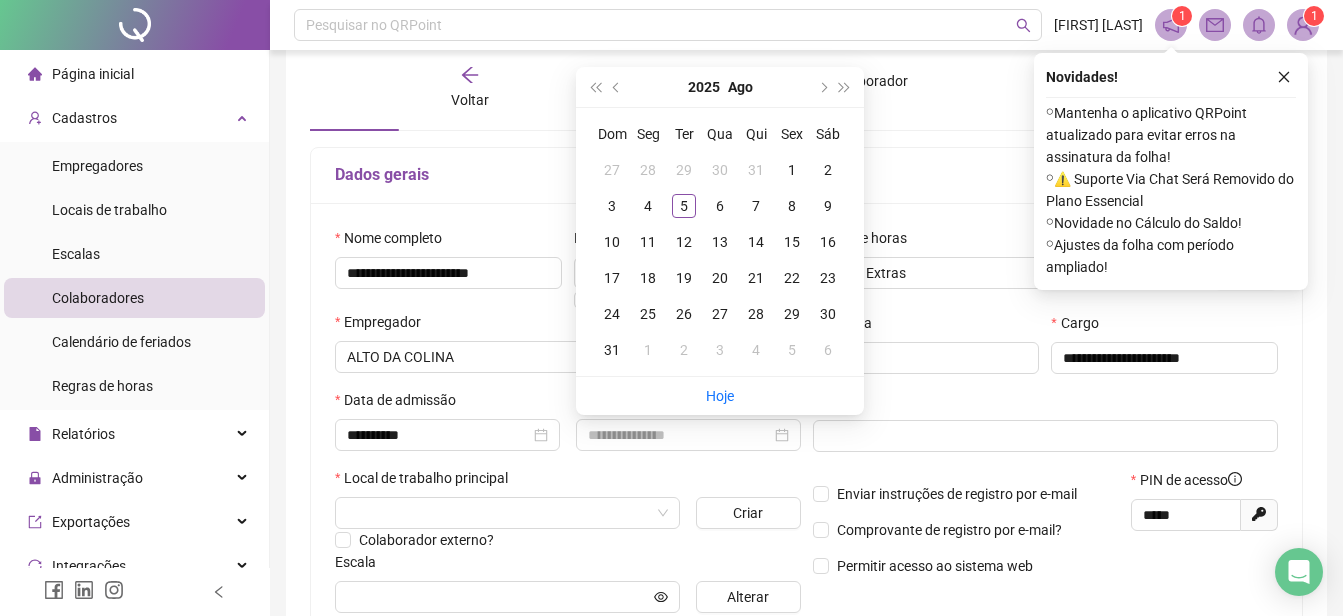 click on "Local de trabalho principal" at bounding box center (568, 482) 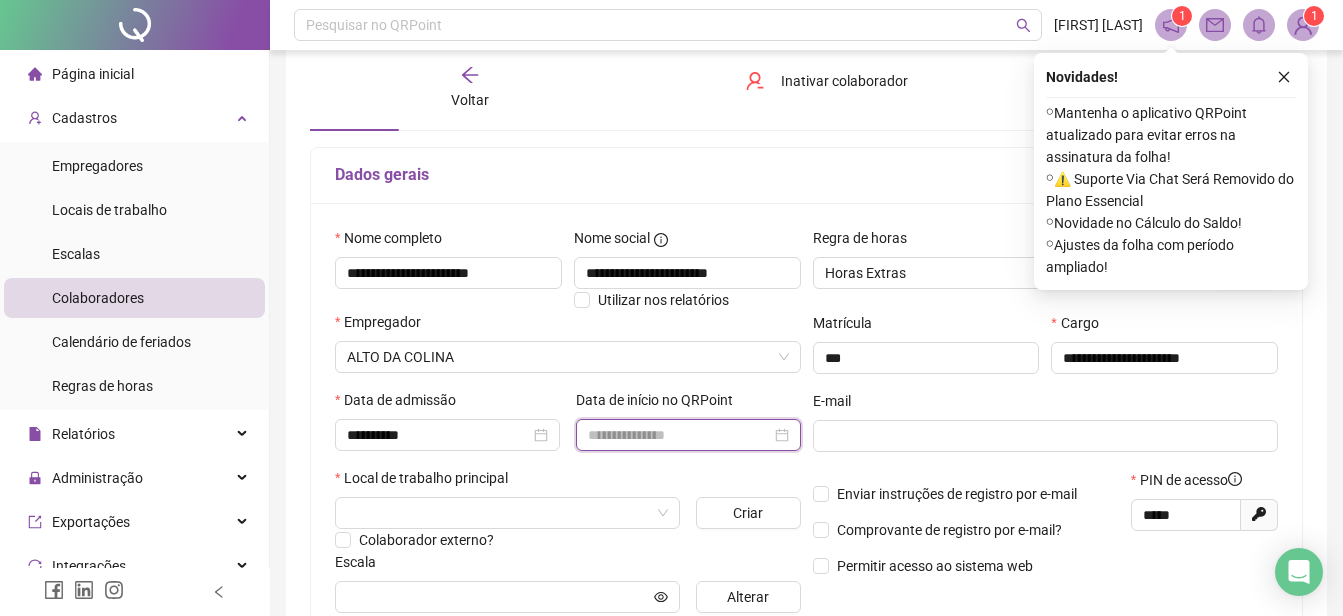 click at bounding box center (679, 435) 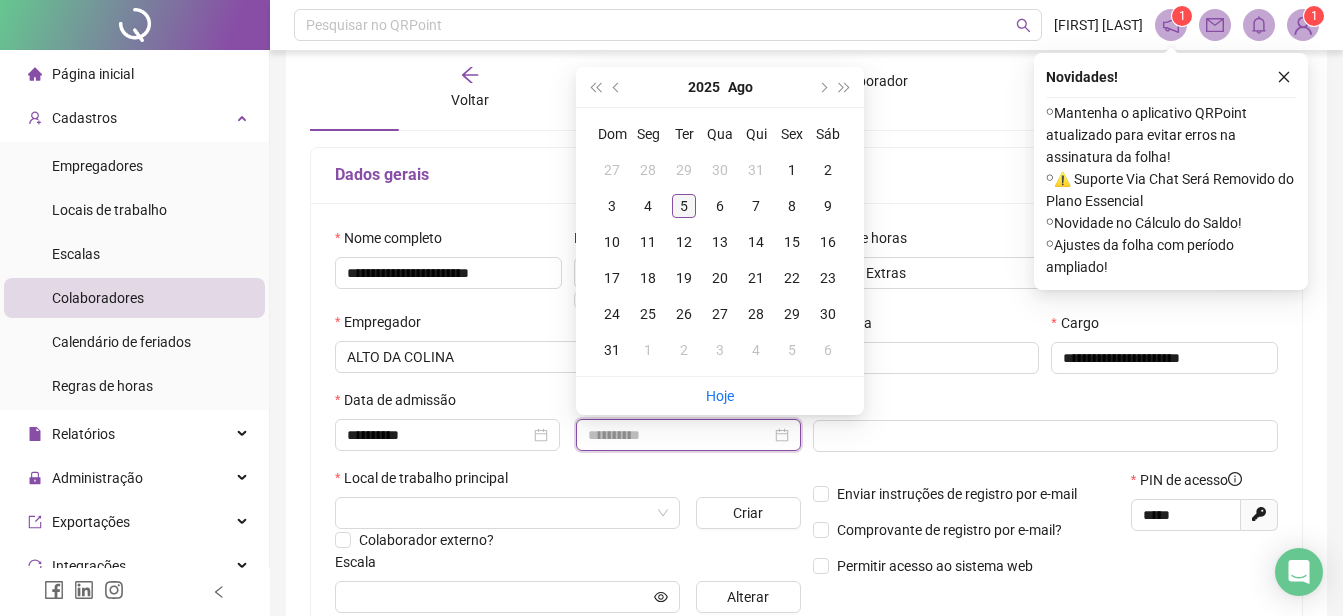 type on "**********" 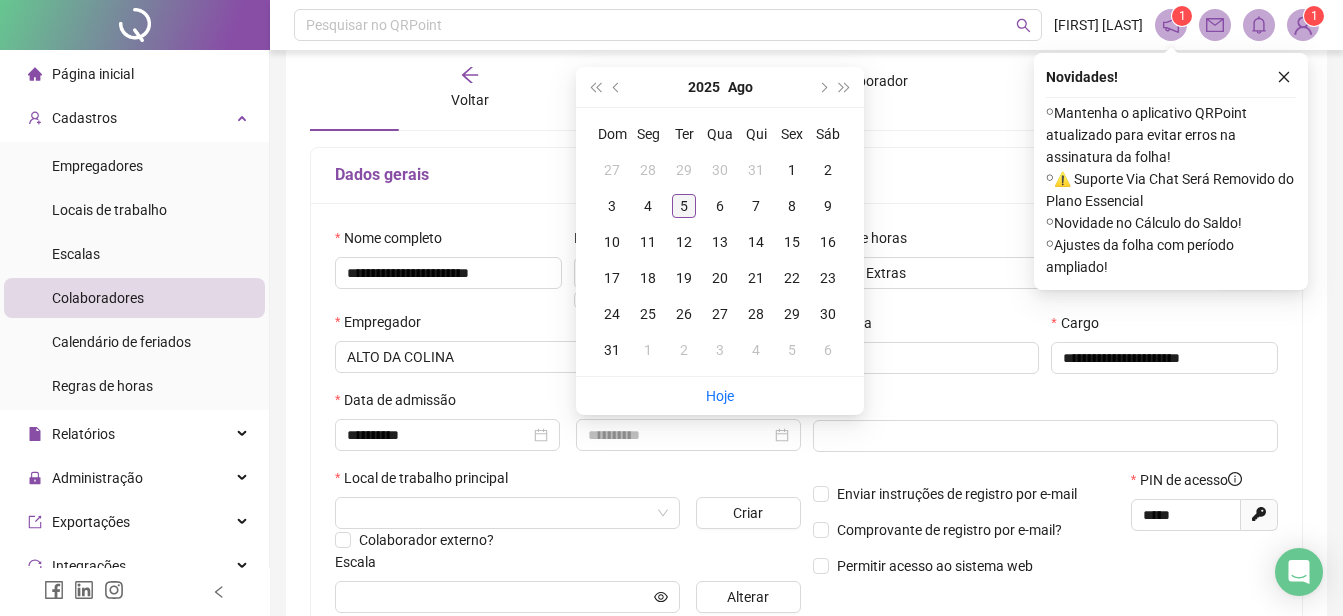 click on "5" at bounding box center [684, 206] 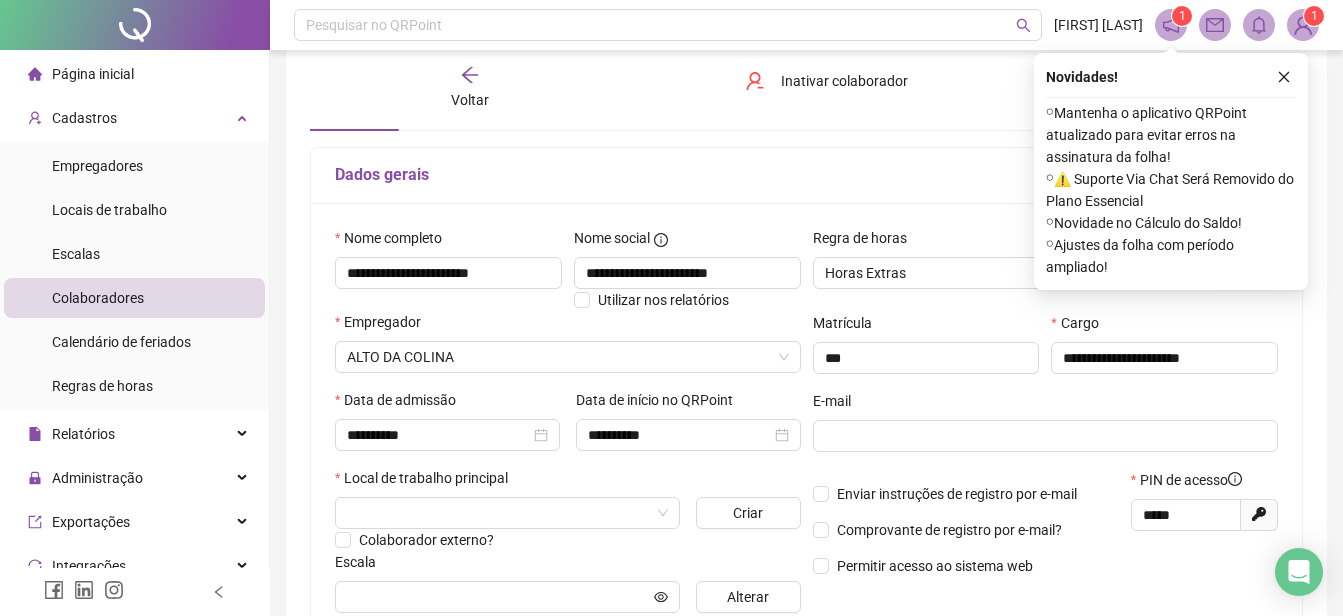 click on "Local de trabalho principal" at bounding box center (568, 482) 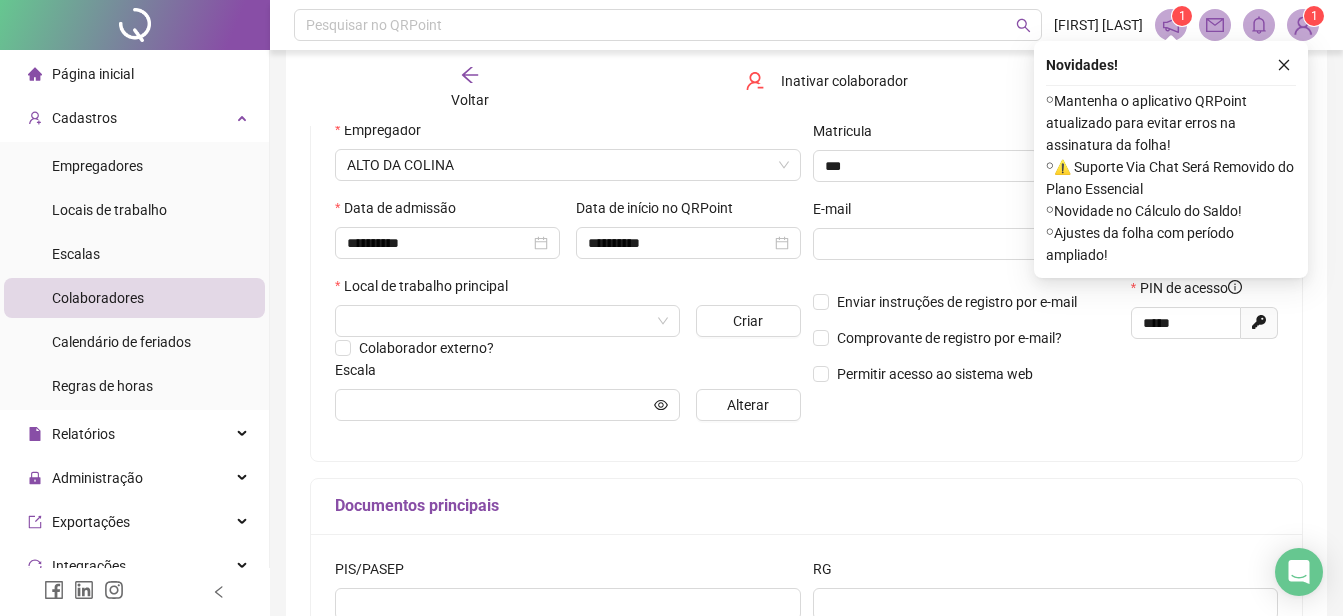 scroll, scrollTop: 300, scrollLeft: 0, axis: vertical 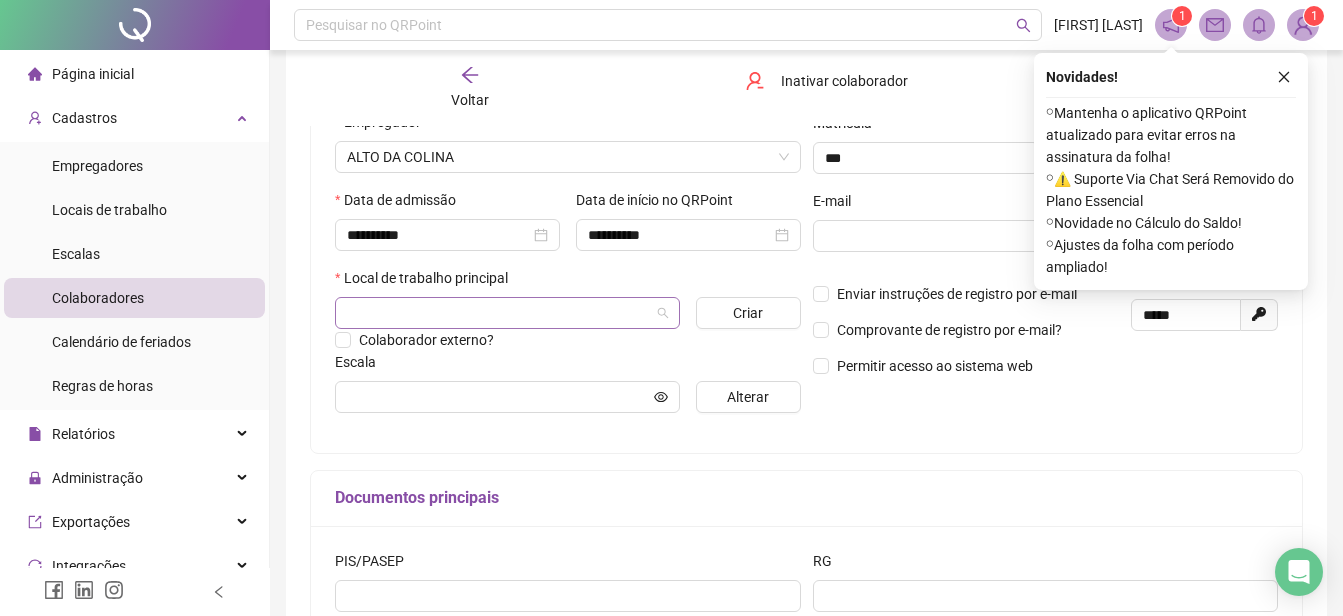 click at bounding box center (498, 313) 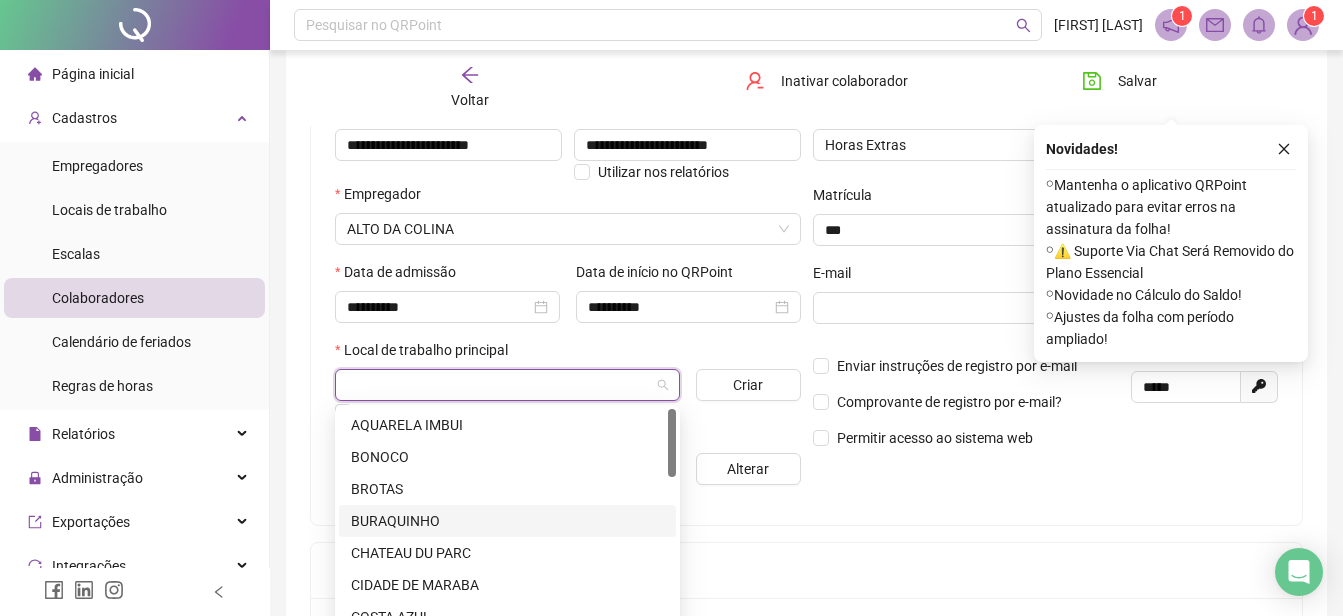 scroll, scrollTop: 200, scrollLeft: 0, axis: vertical 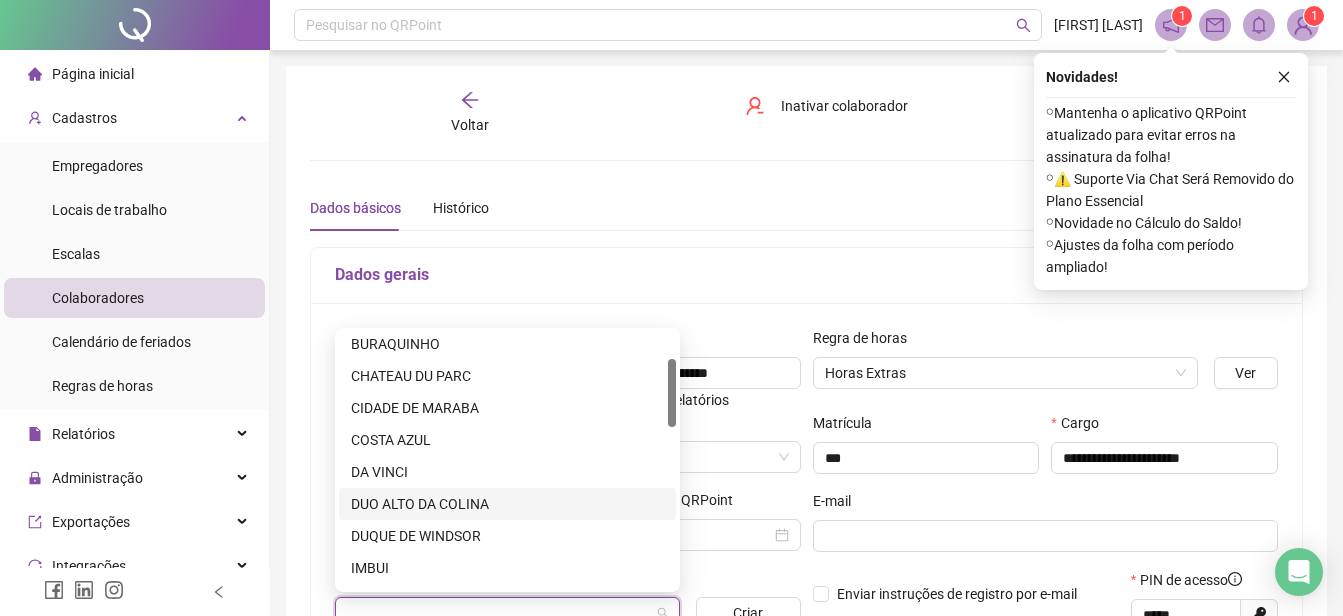 click on "DUO ALTO DA COLINA" at bounding box center [507, 504] 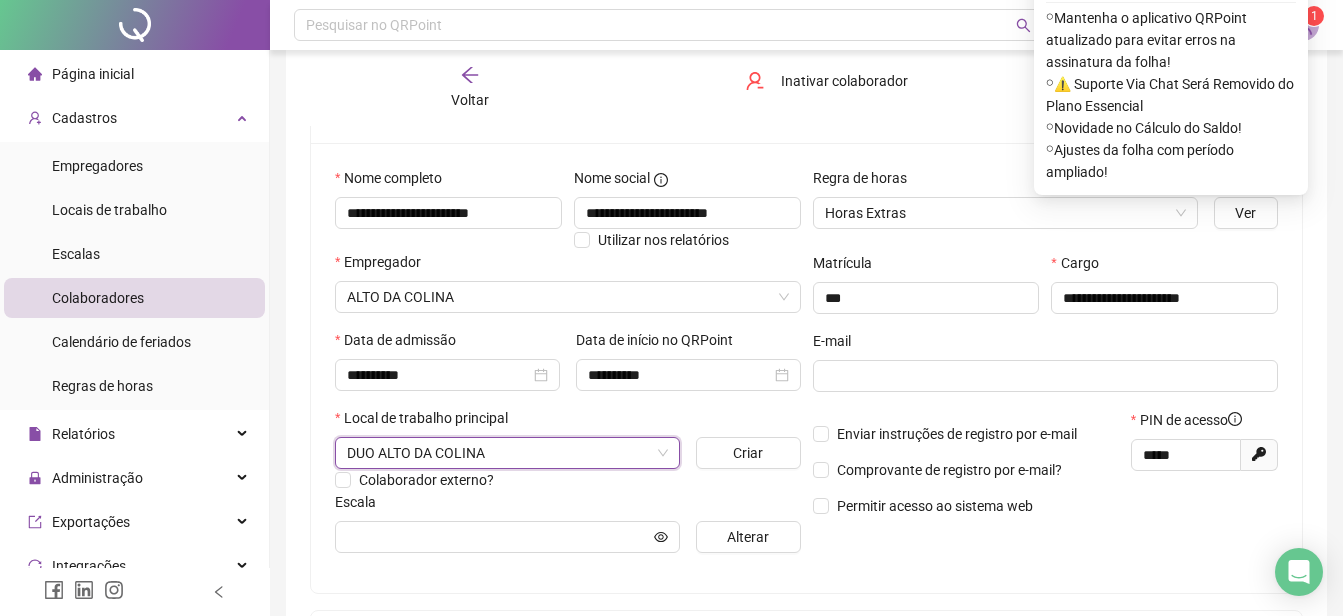 scroll, scrollTop: 200, scrollLeft: 0, axis: vertical 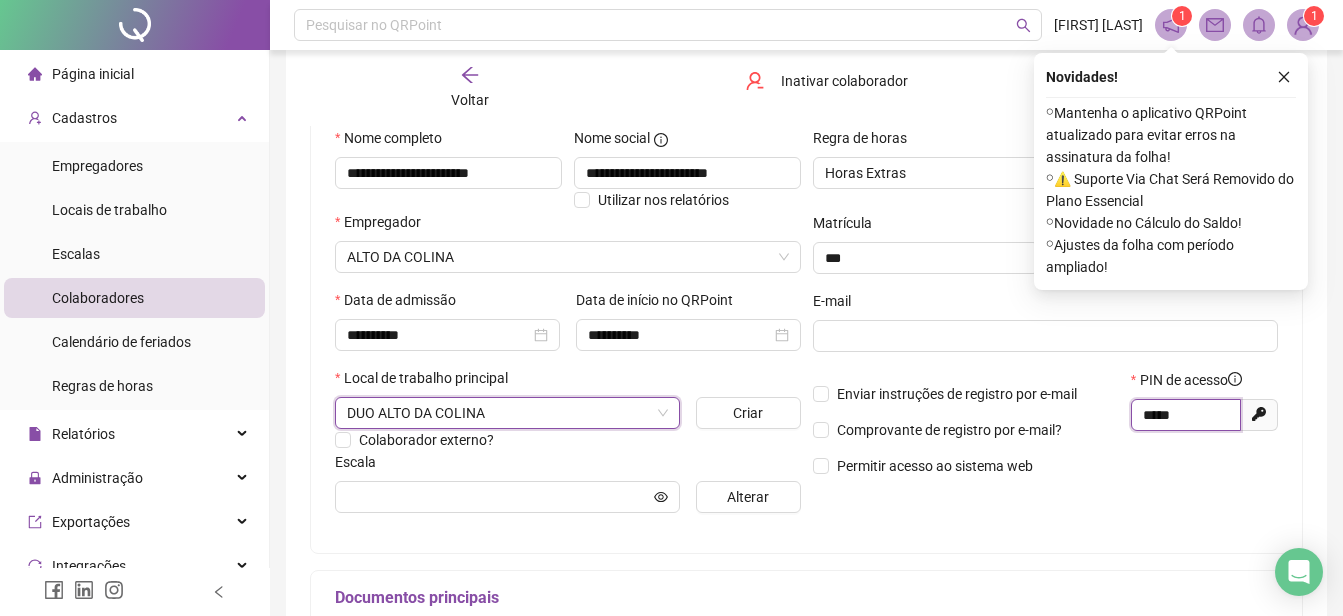 click on "*****" at bounding box center [1184, 415] 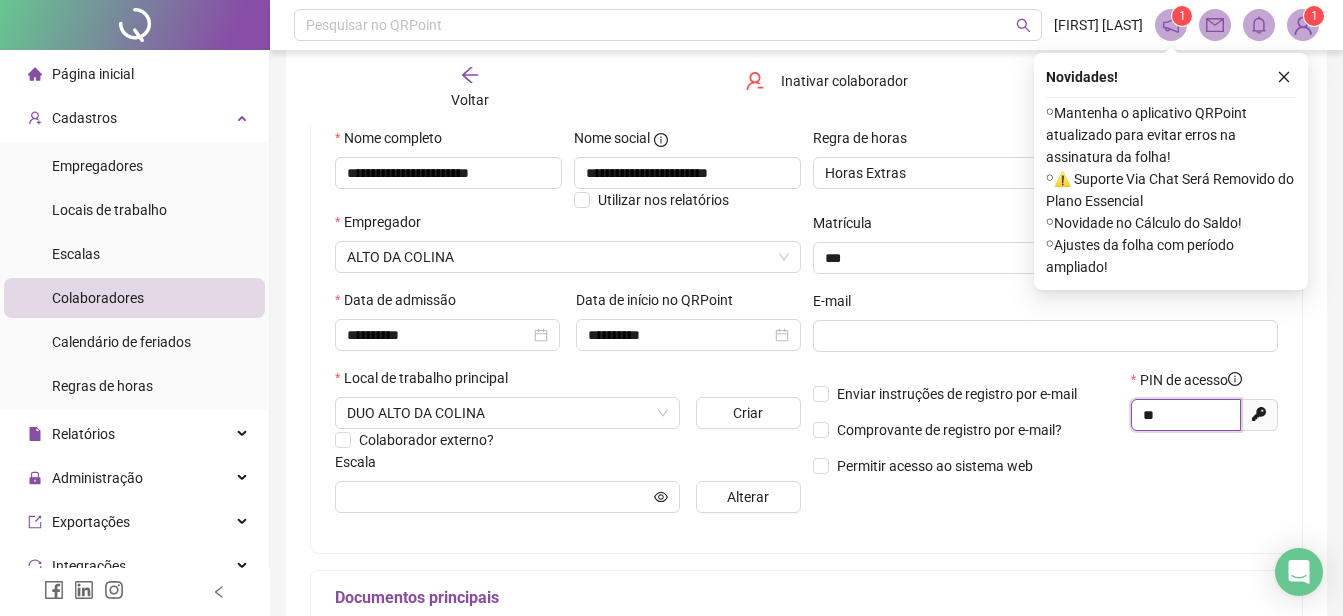 type on "*" 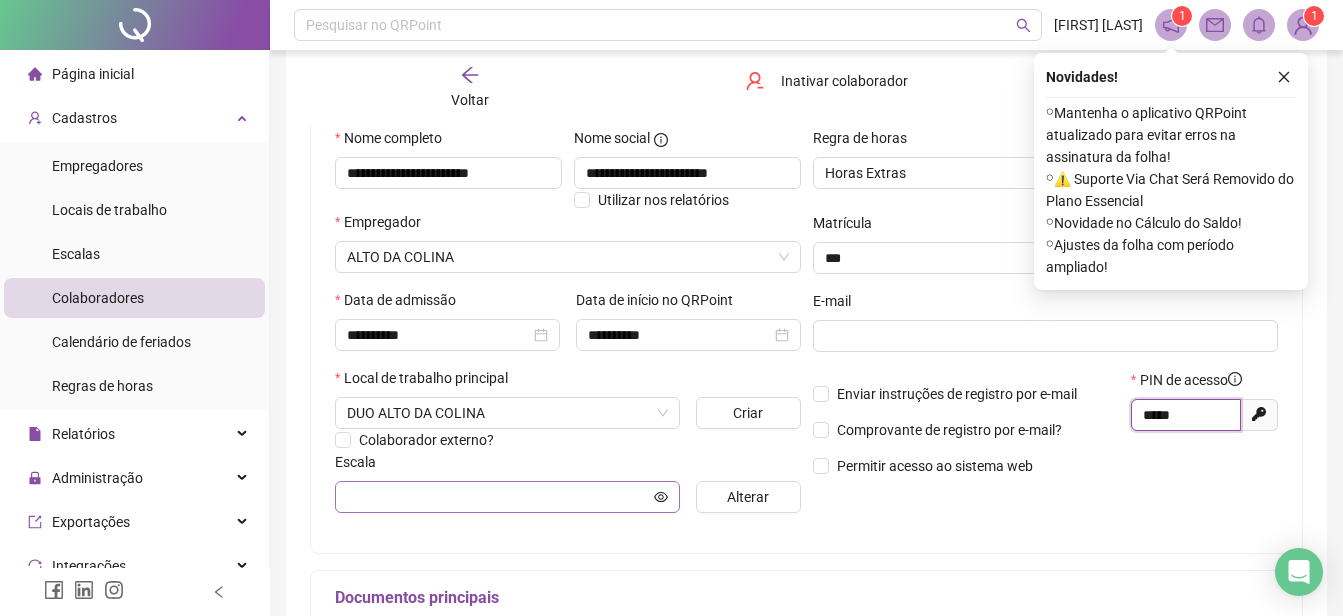 type on "*****" 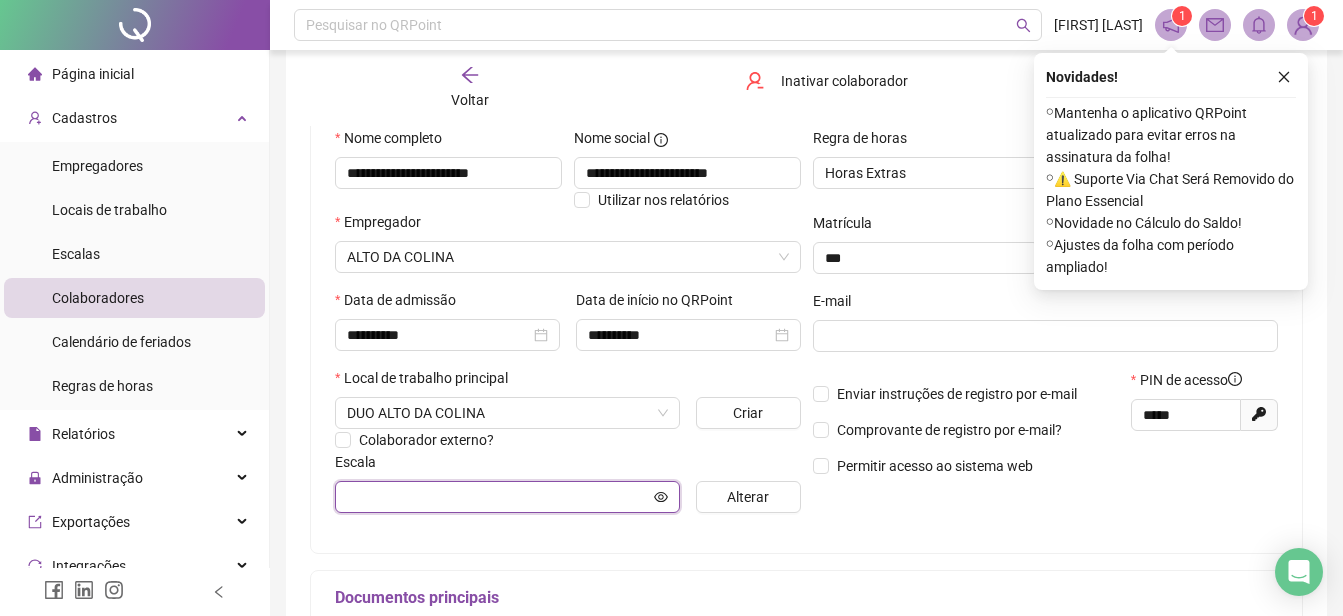 click at bounding box center (498, 497) 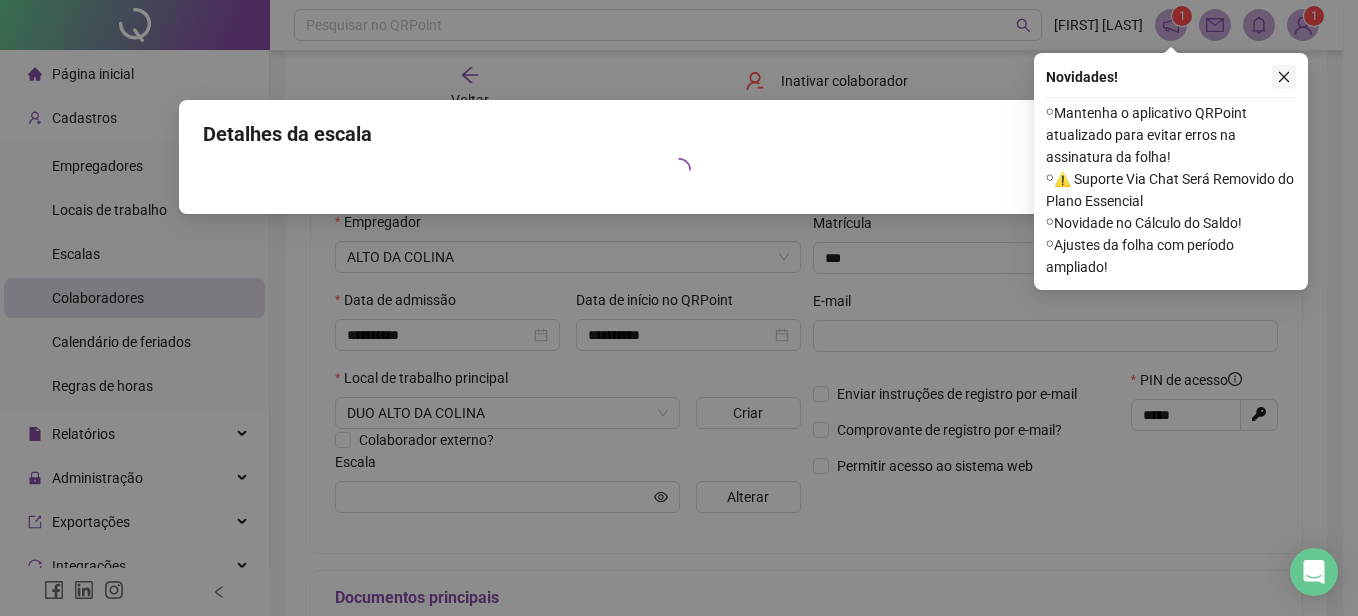 click 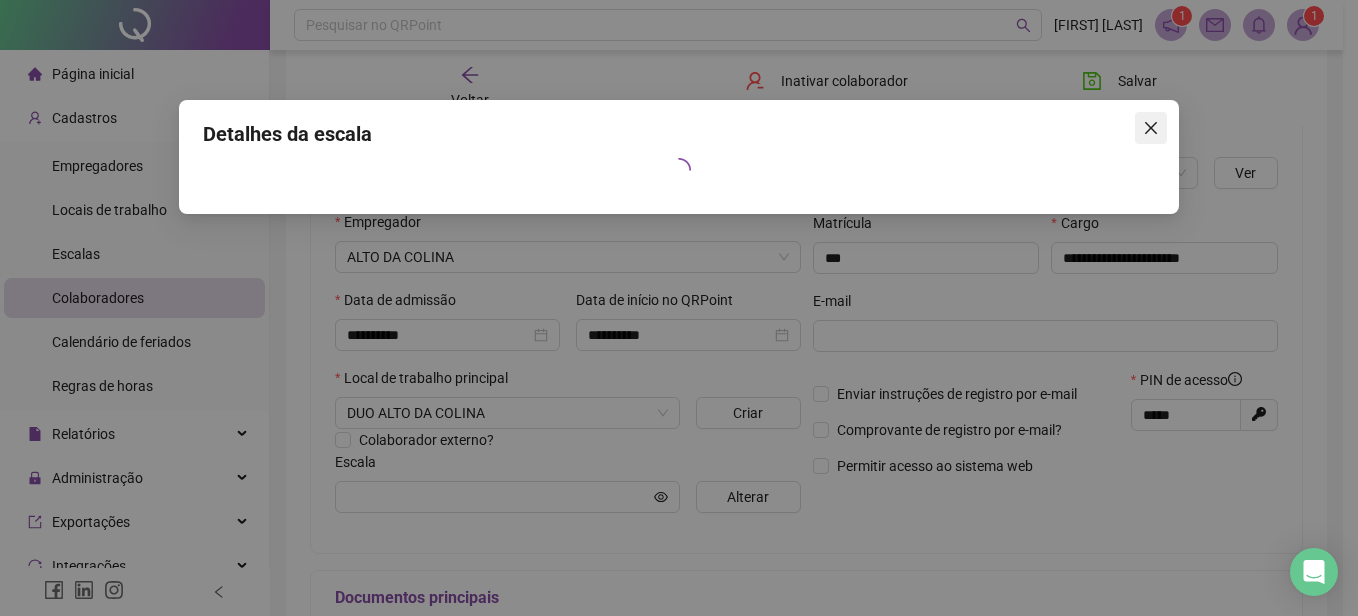 click 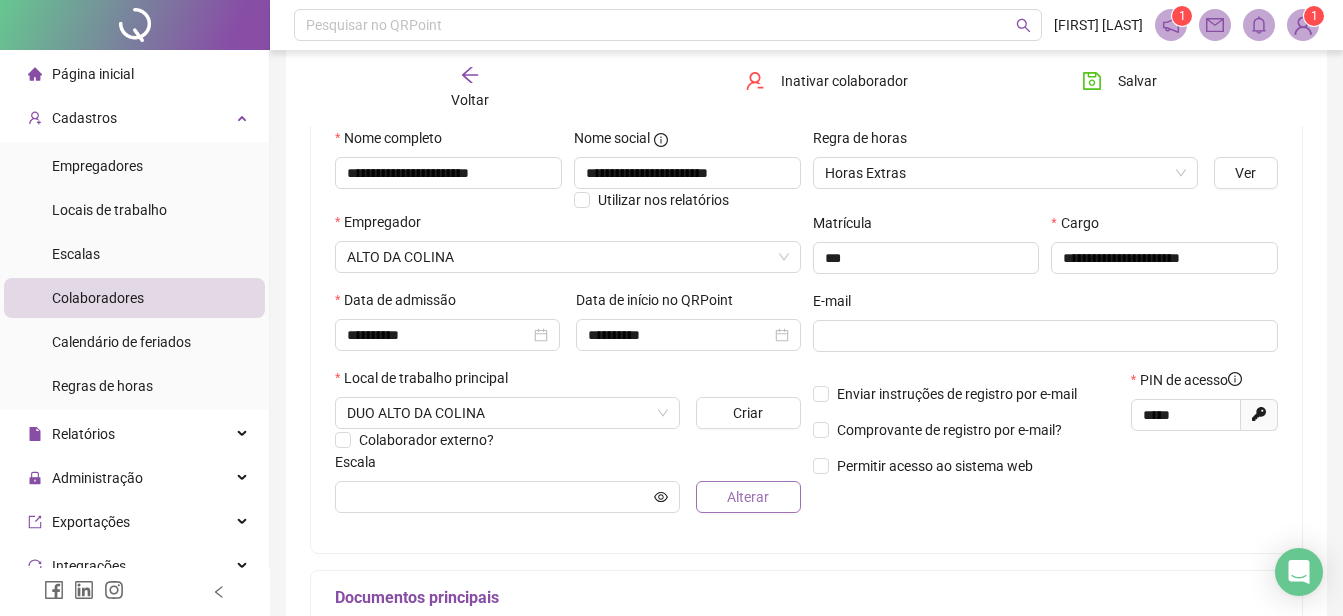 click on "Alterar" at bounding box center (748, 497) 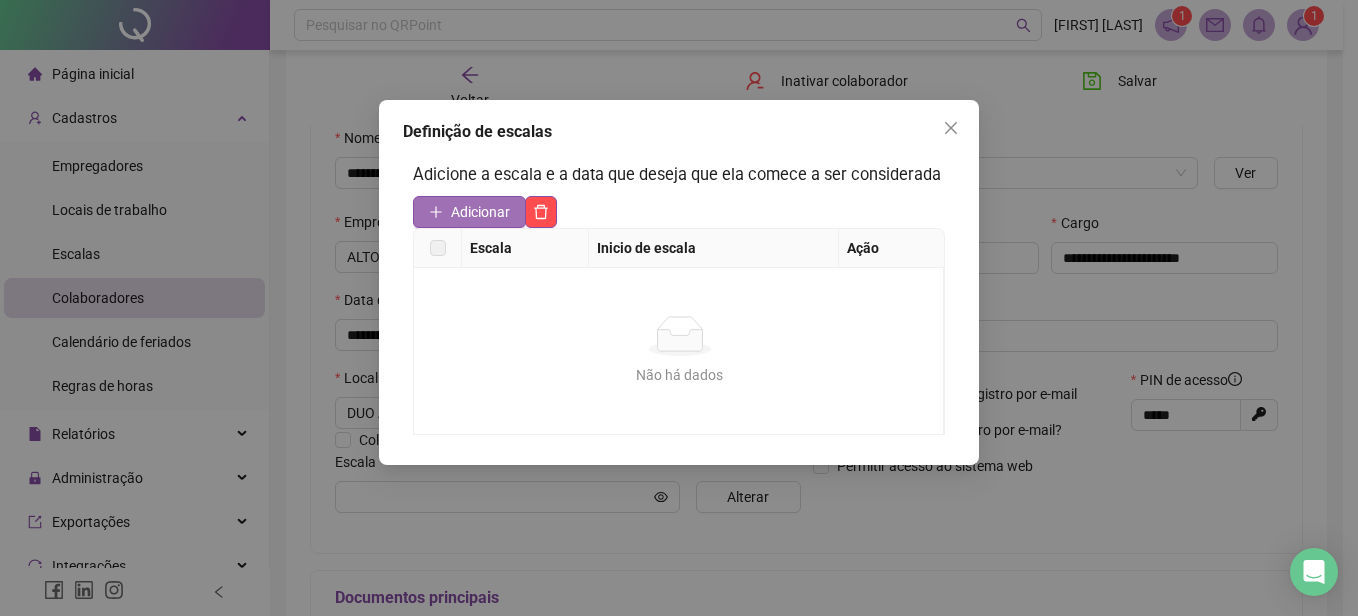 click on "Adicionar" at bounding box center (480, 212) 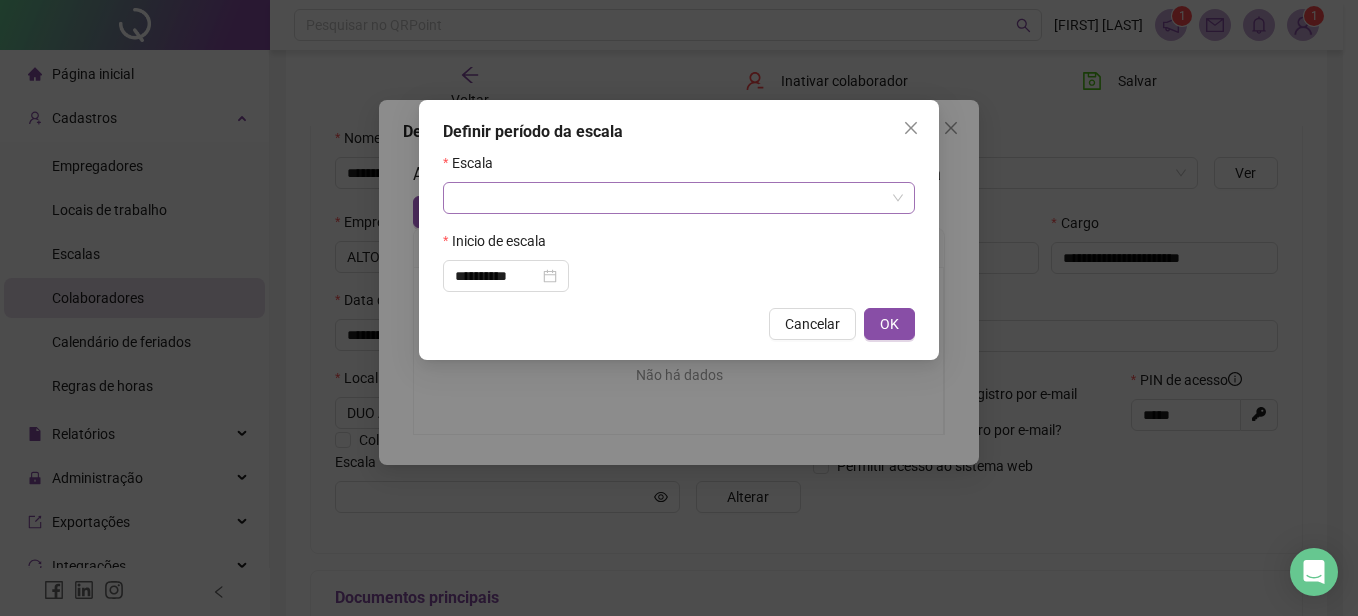 click at bounding box center (670, 198) 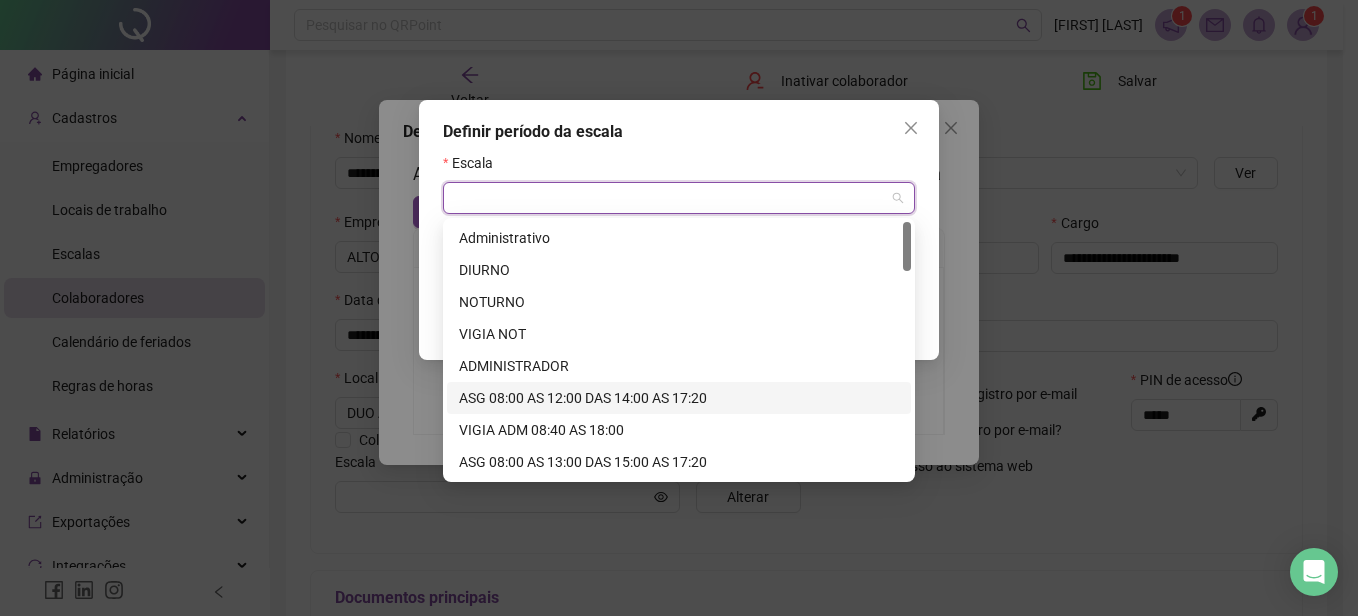 click on "ASG 08:00 AS 12:00 DAS 14:00 AS 17:20" at bounding box center (679, 398) 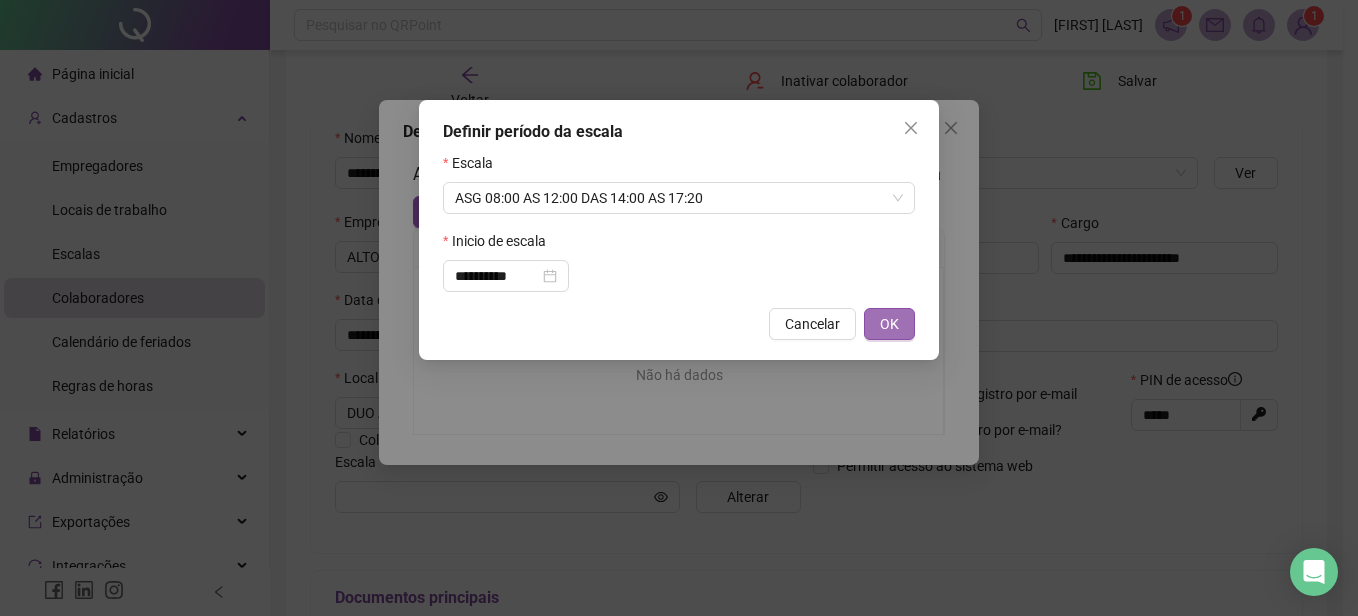 click on "OK" at bounding box center (889, 324) 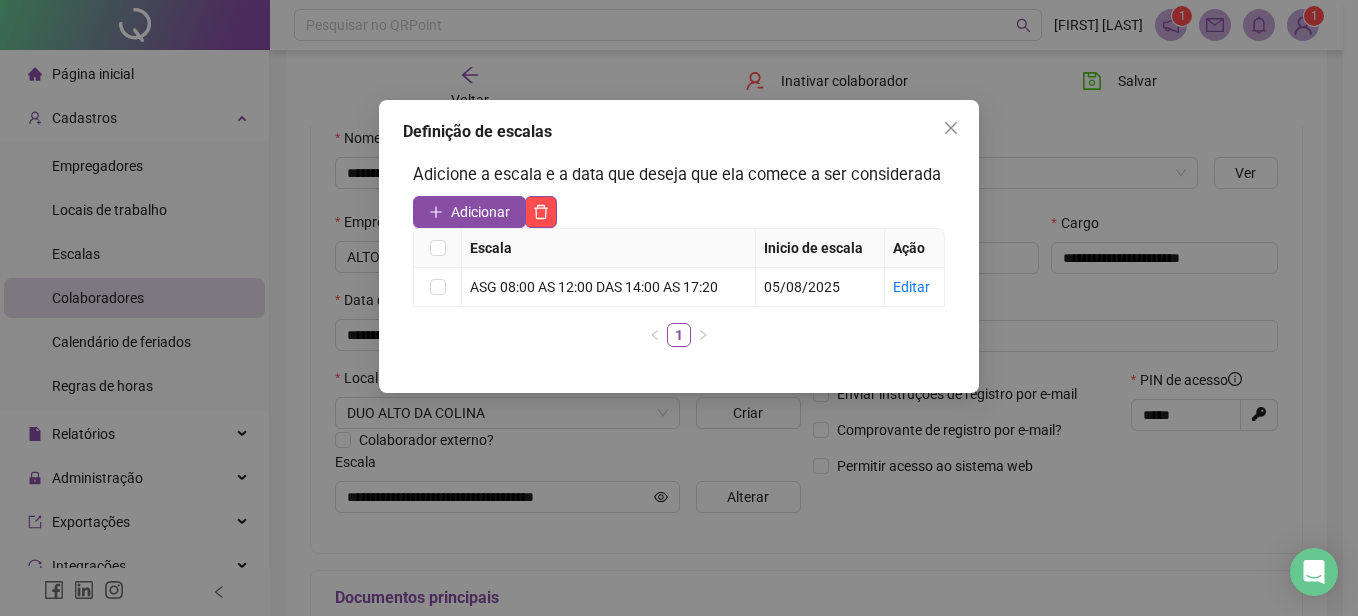 click 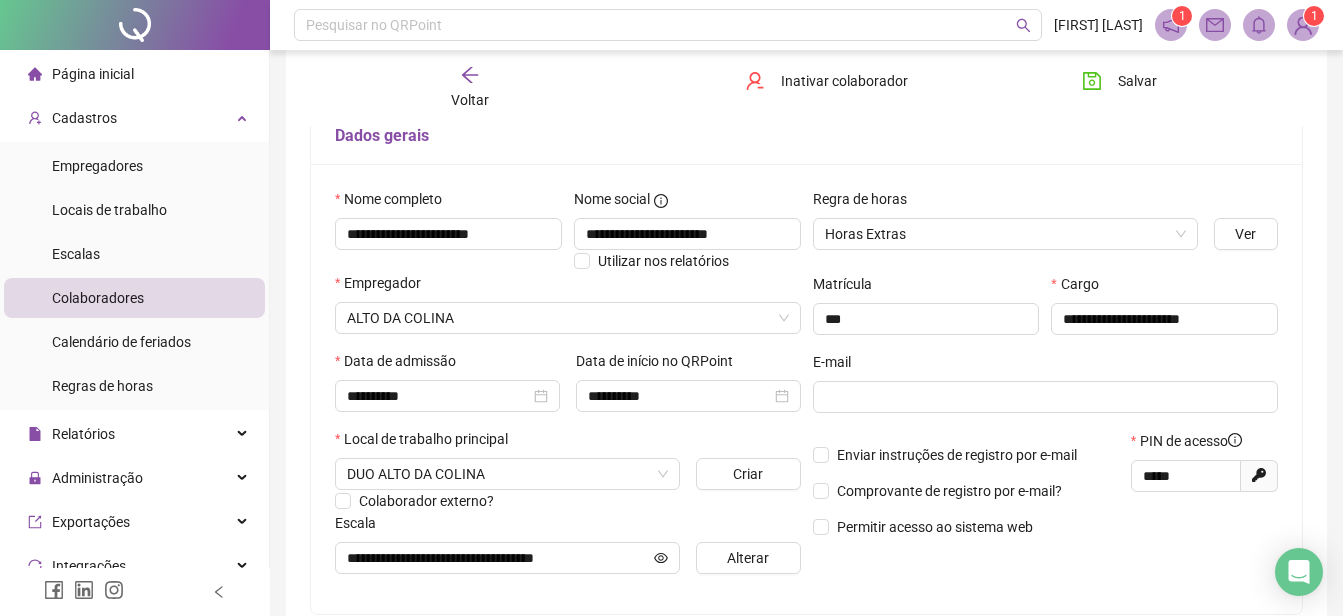 scroll, scrollTop: 0, scrollLeft: 0, axis: both 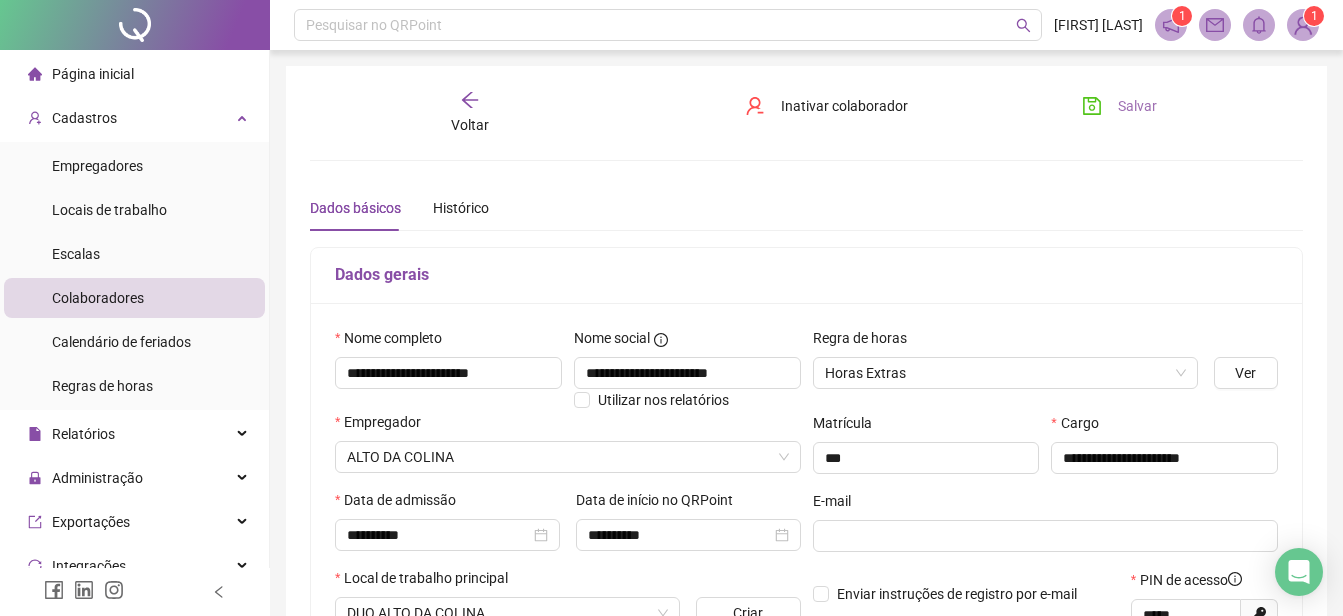 click on "Salvar" at bounding box center [1137, 106] 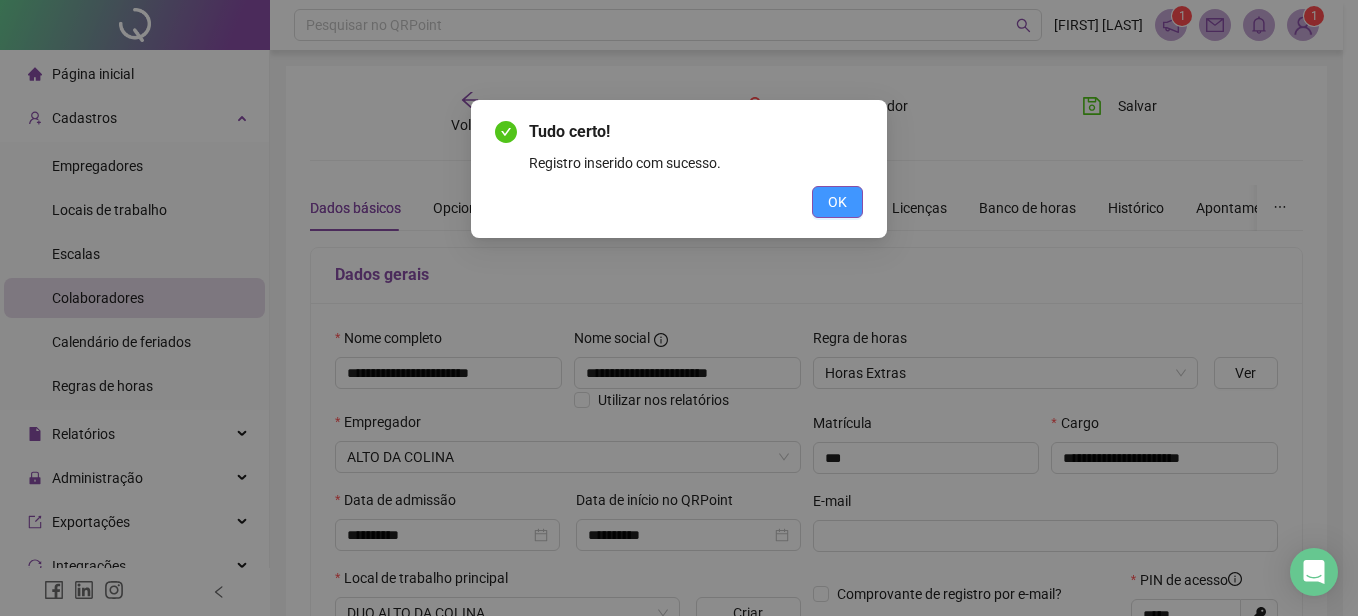 click on "OK" at bounding box center [837, 202] 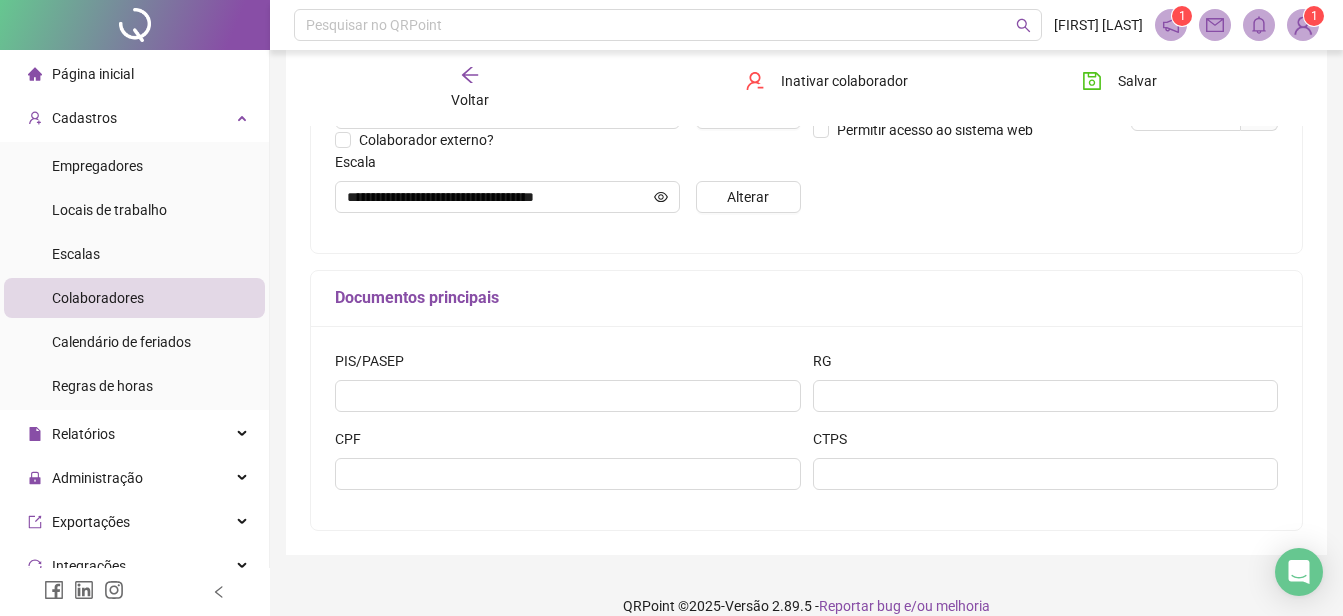 scroll, scrollTop: 525, scrollLeft: 0, axis: vertical 